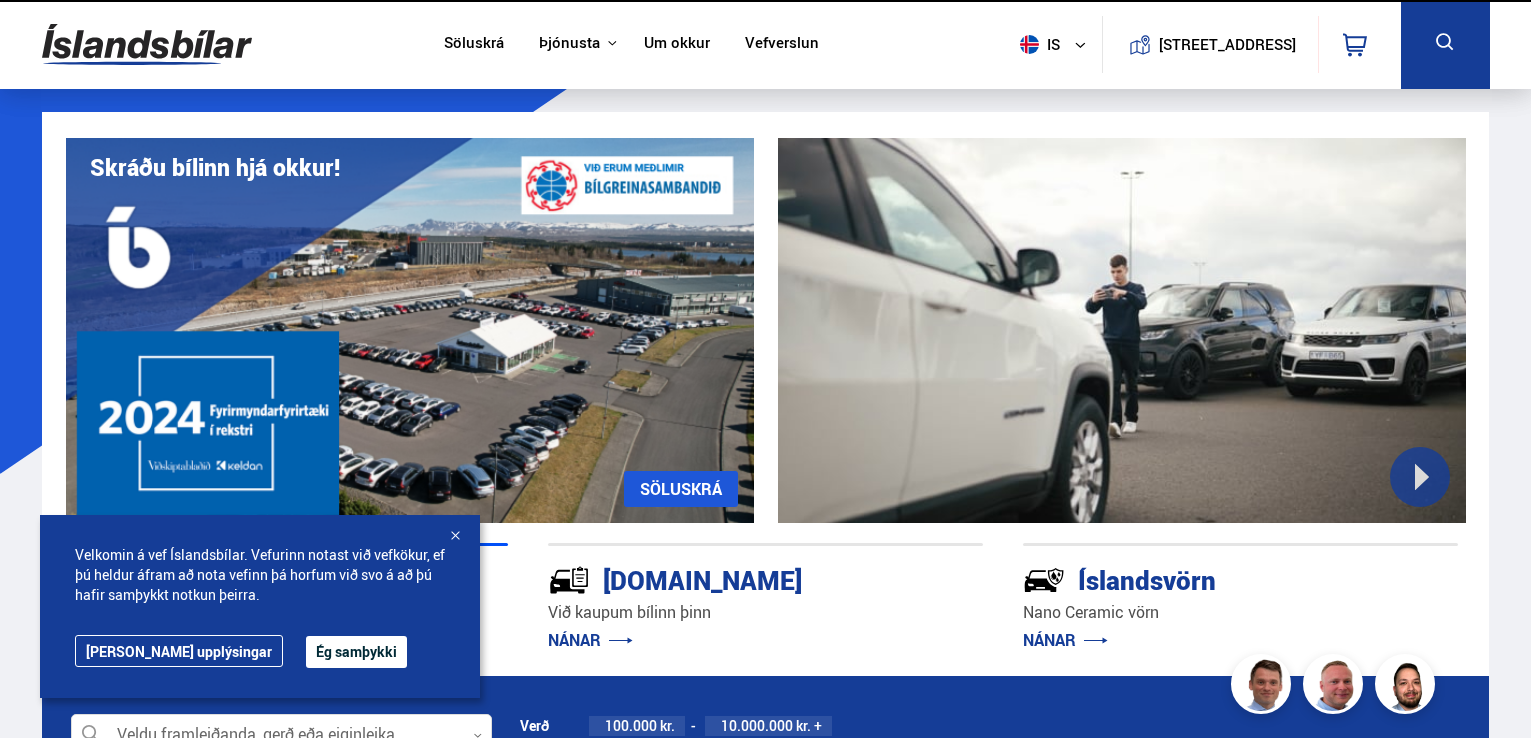 scroll, scrollTop: 0, scrollLeft: 0, axis: both 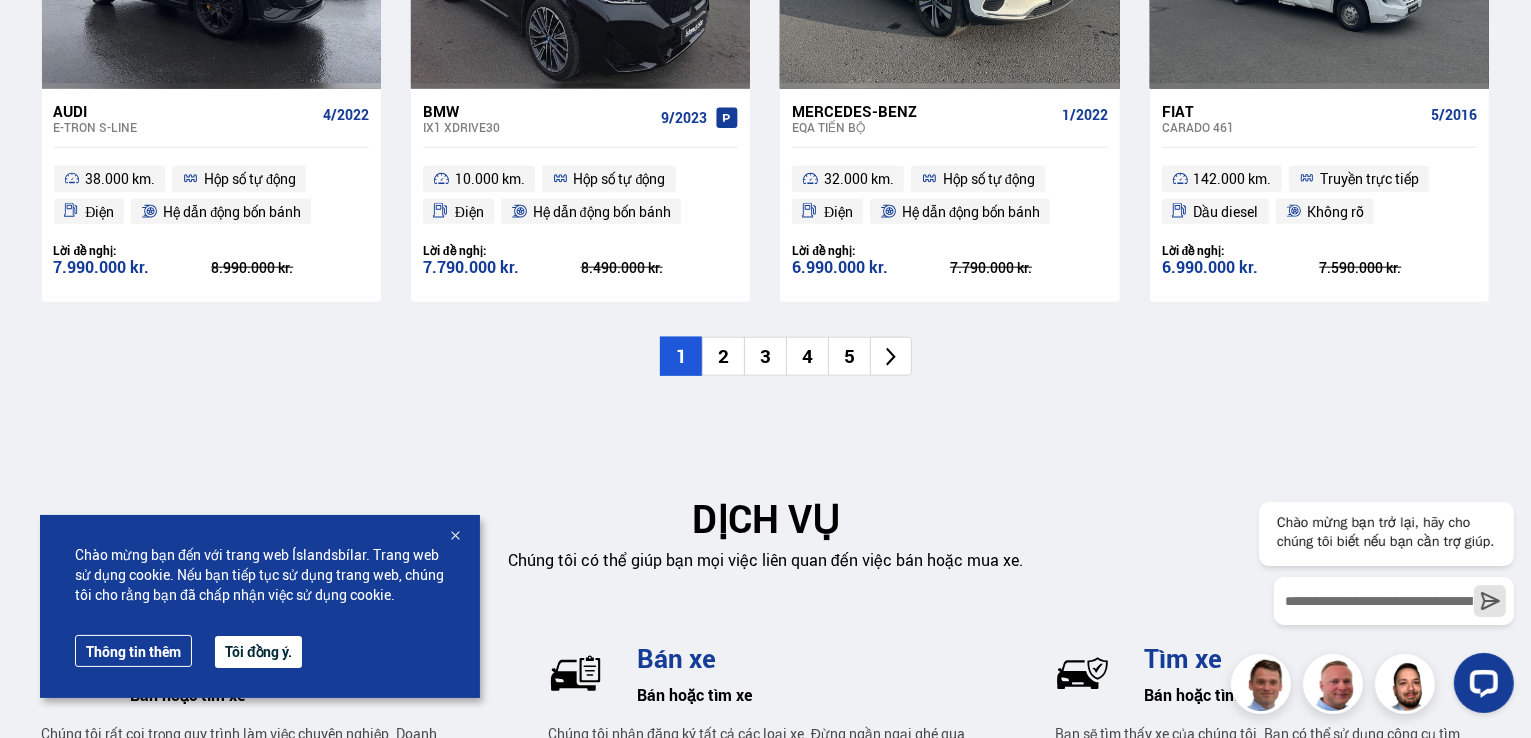 click on "2" at bounding box center (723, 356) 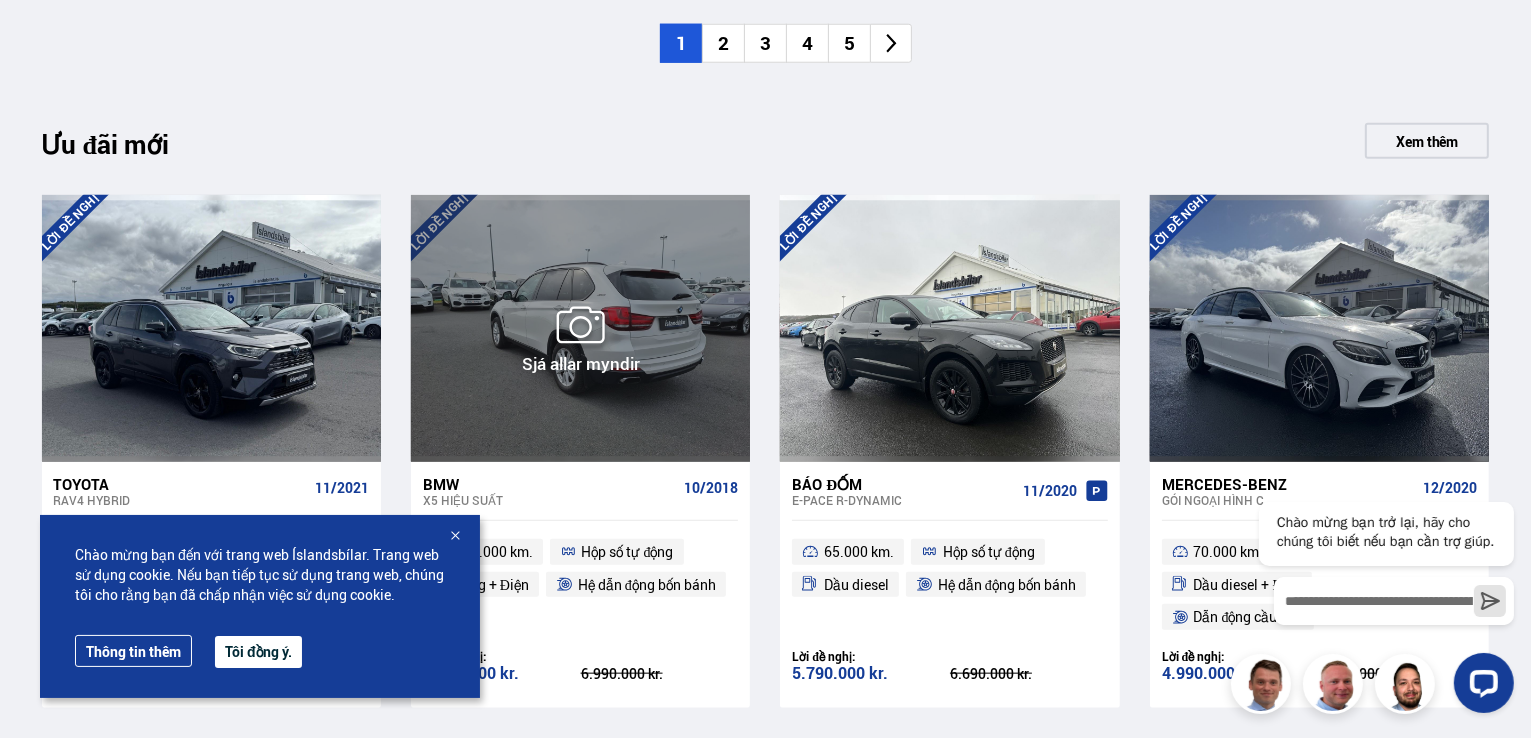 scroll, scrollTop: 2300, scrollLeft: 0, axis: vertical 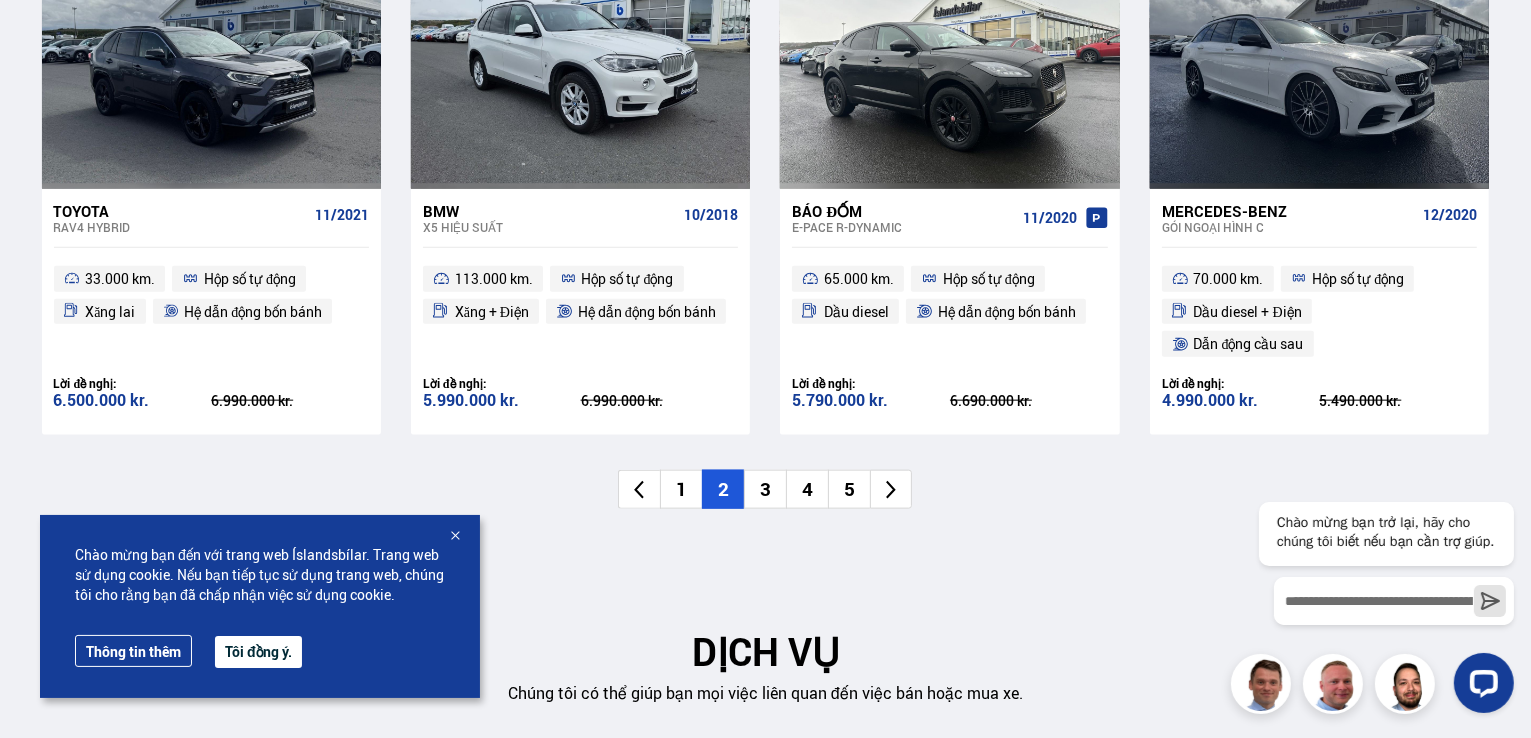 click on "3" at bounding box center (765, 489) 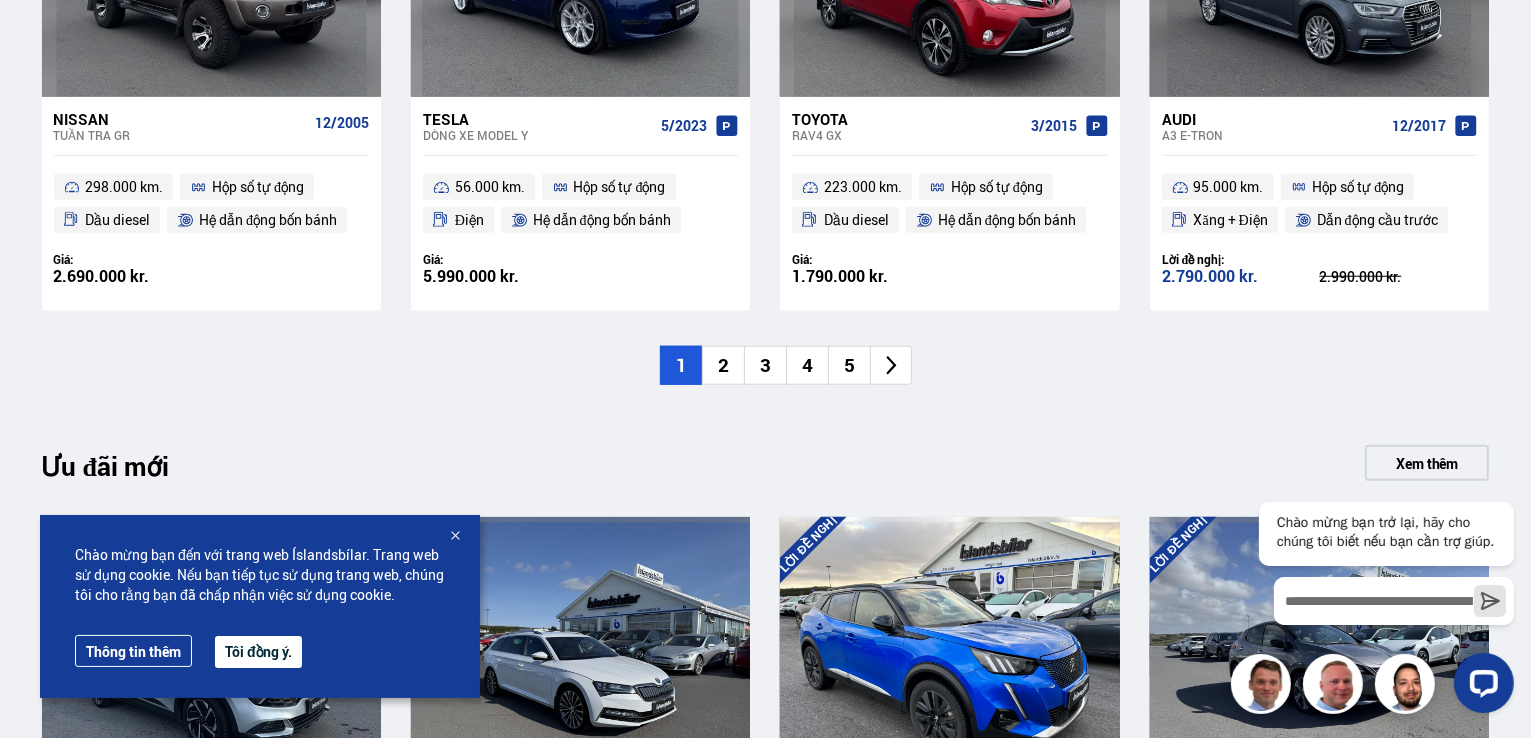 scroll, scrollTop: 1900, scrollLeft: 0, axis: vertical 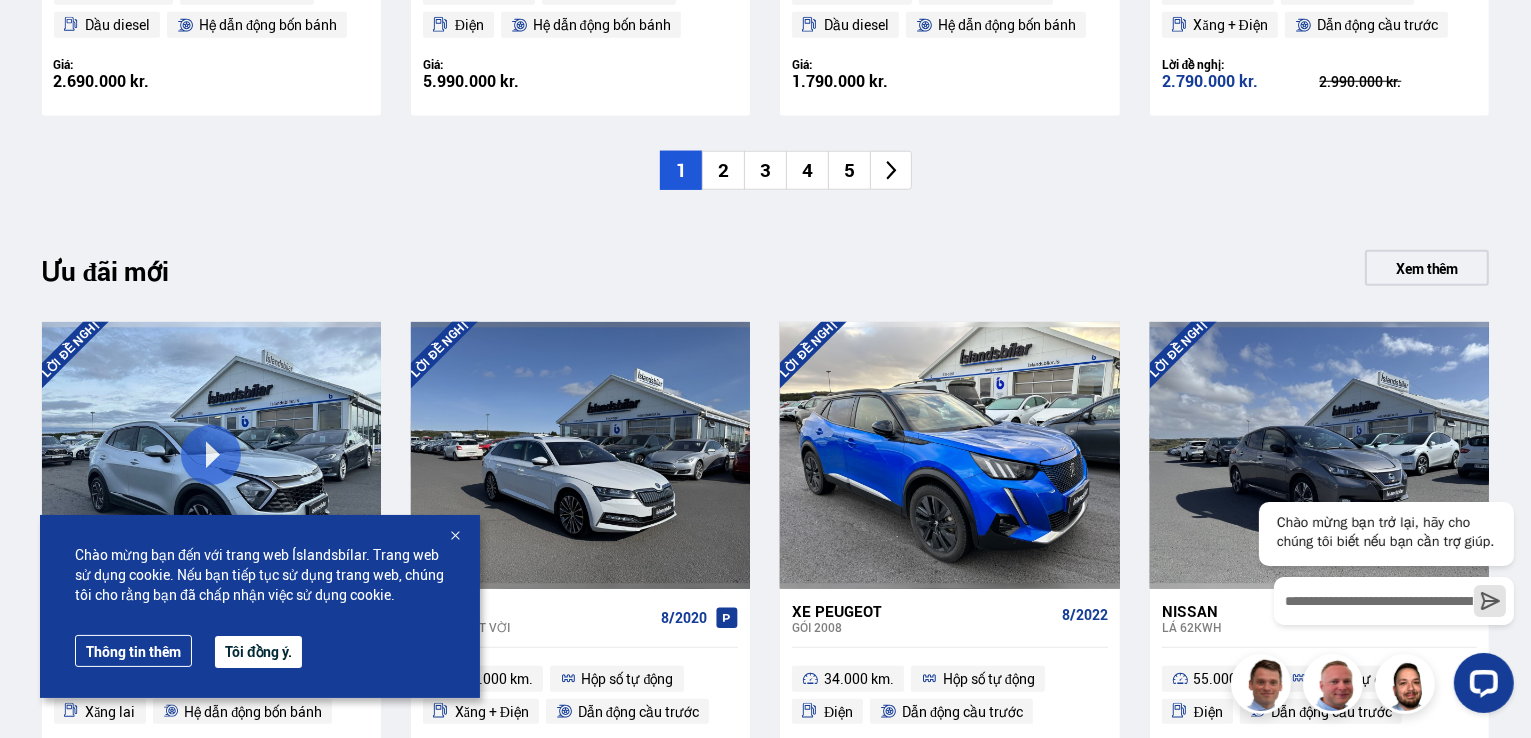 click on "2" at bounding box center [723, 170] 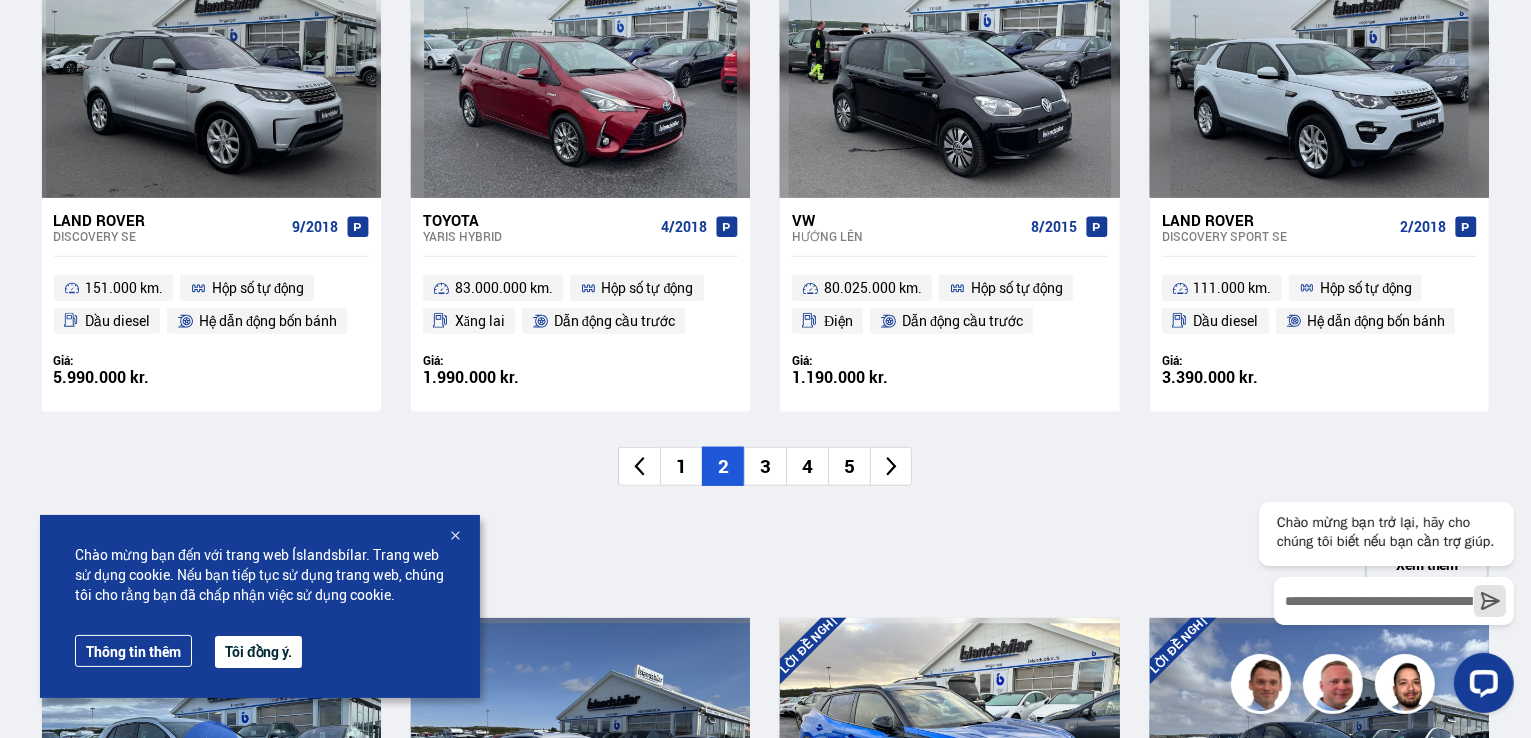 scroll, scrollTop: 1700, scrollLeft: 0, axis: vertical 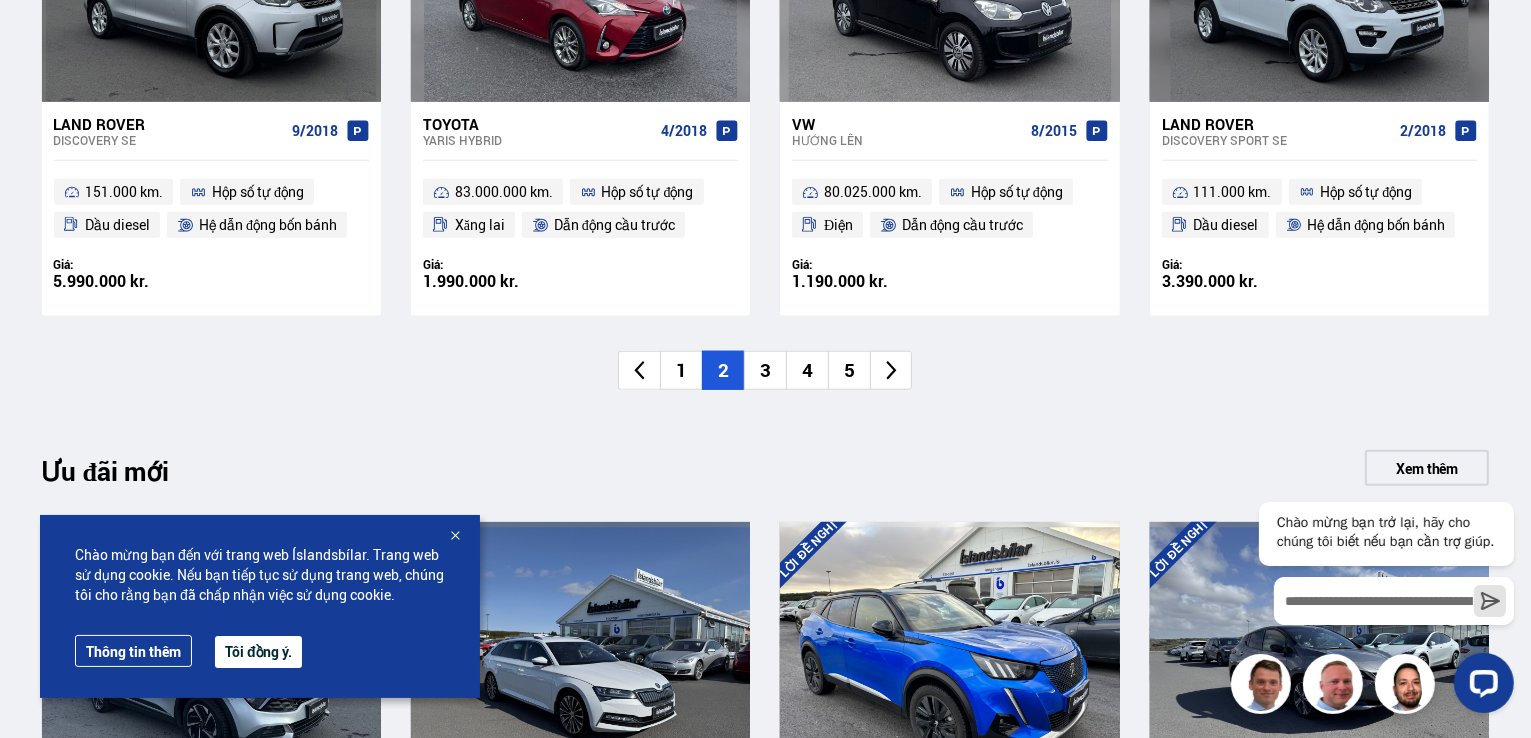 click on "3" at bounding box center (765, 370) 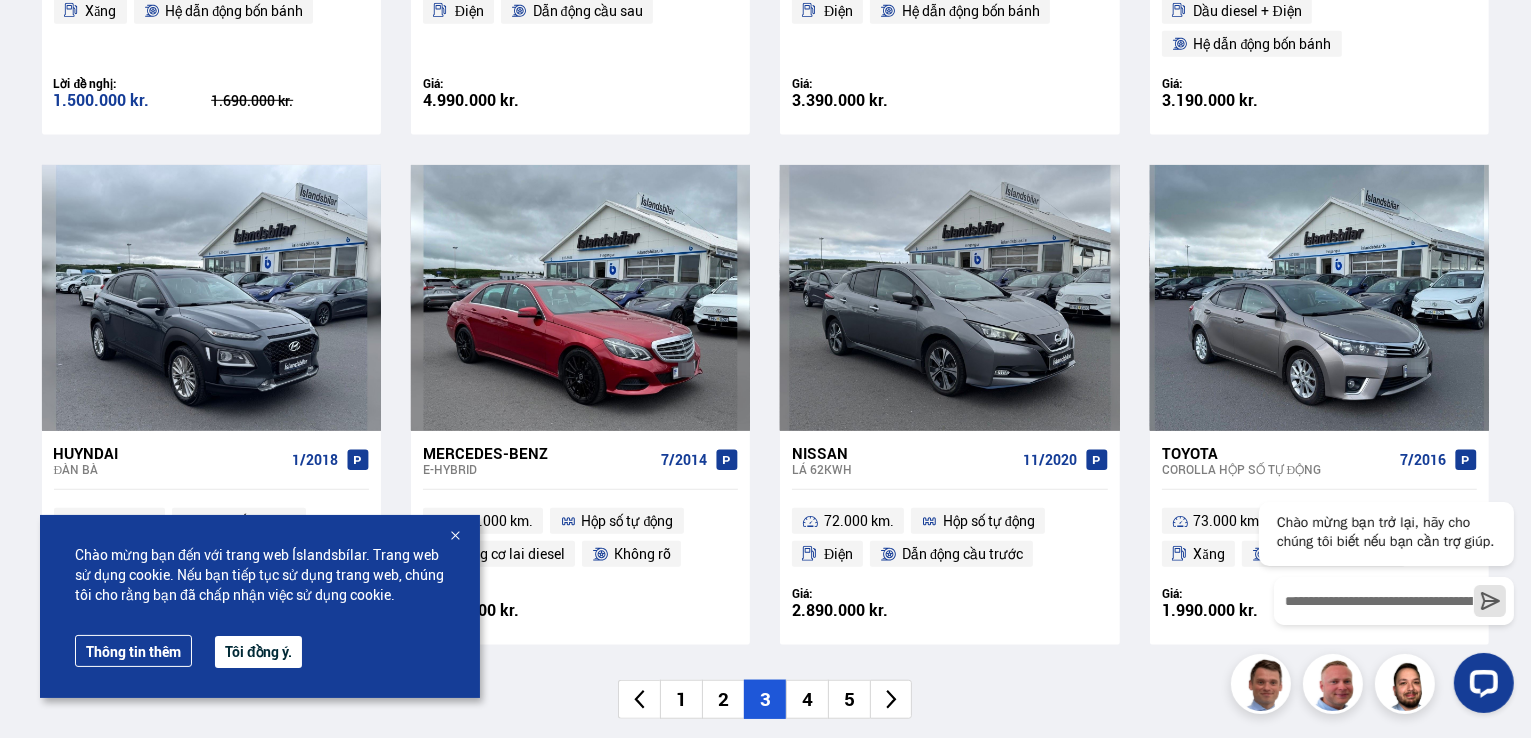 scroll, scrollTop: 1400, scrollLeft: 0, axis: vertical 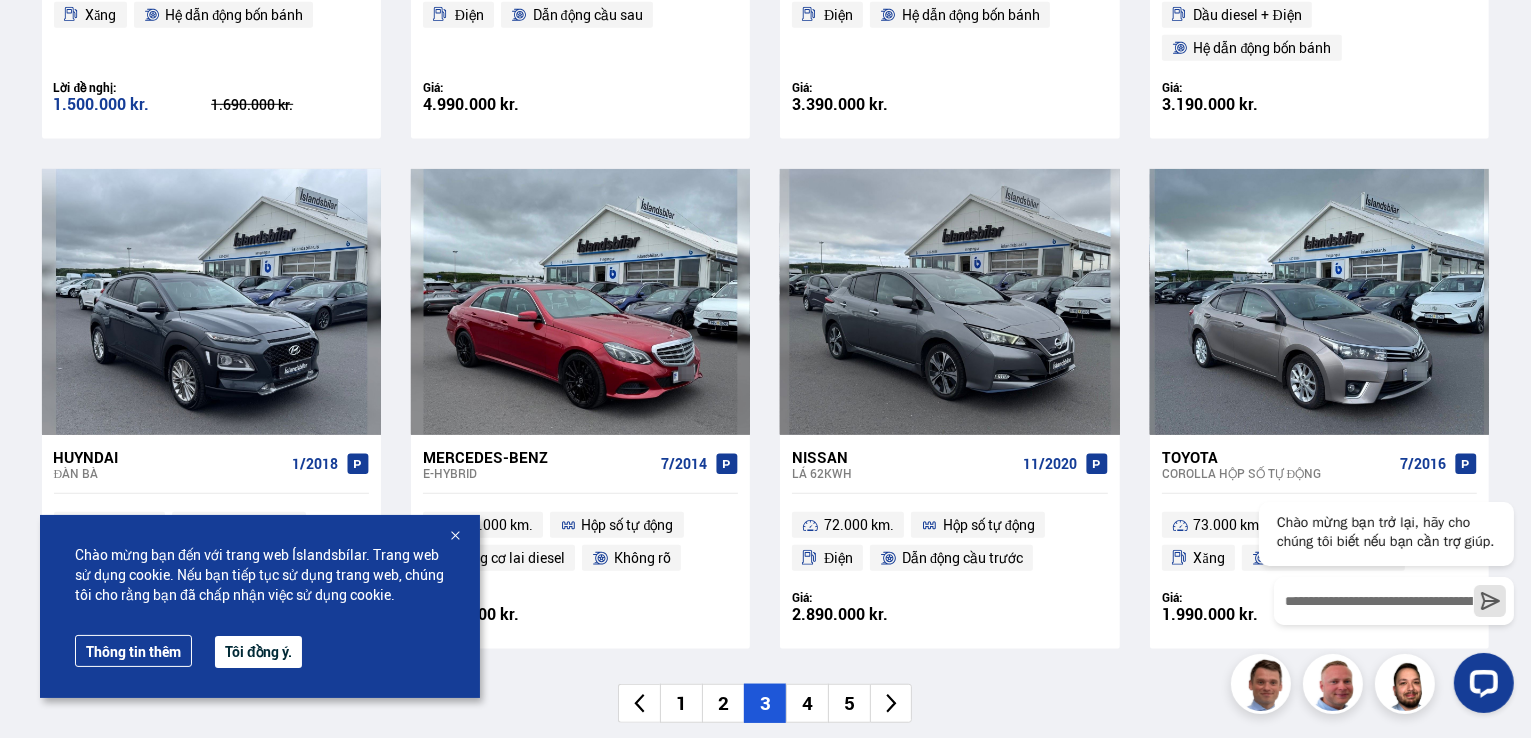 click on "4" at bounding box center [807, 703] 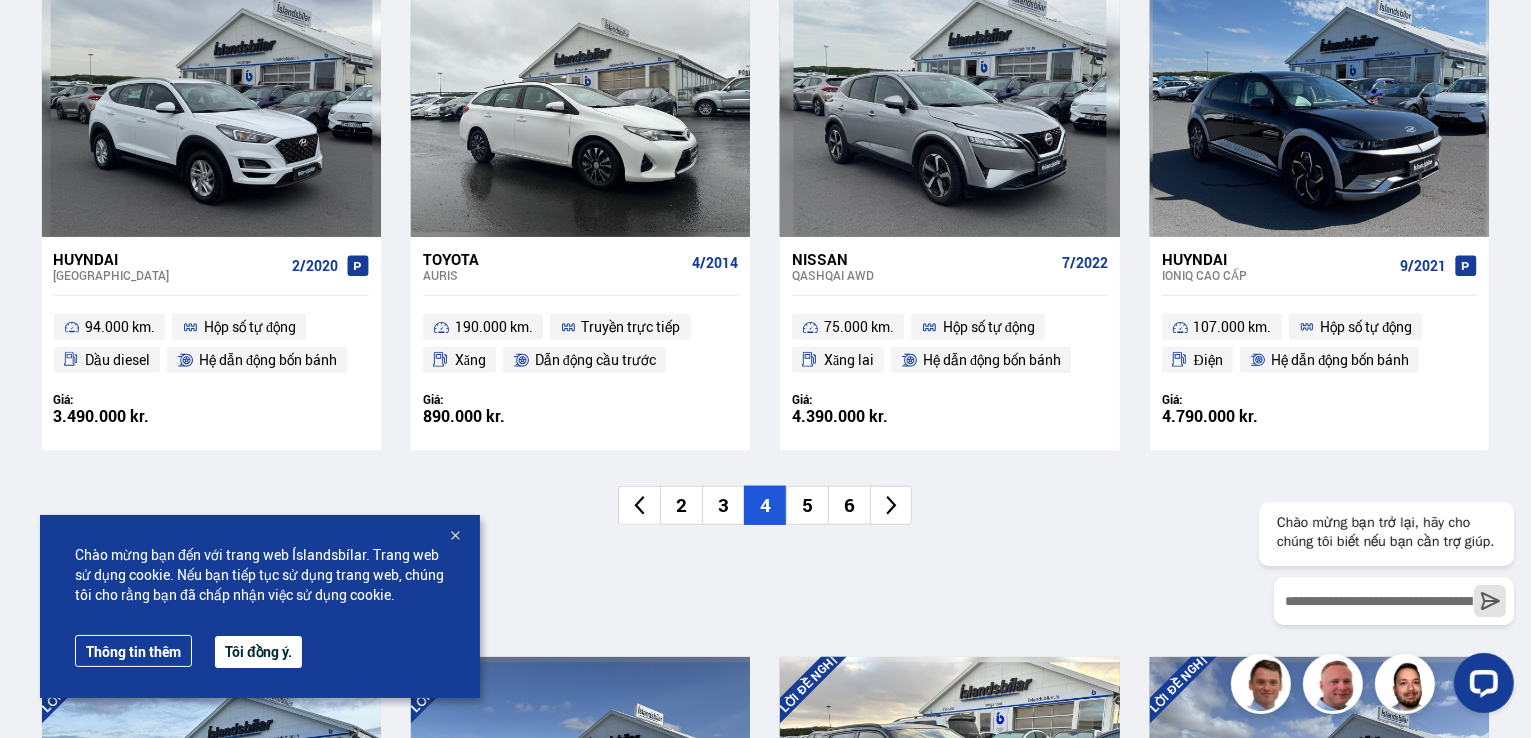 scroll, scrollTop: 1600, scrollLeft: 0, axis: vertical 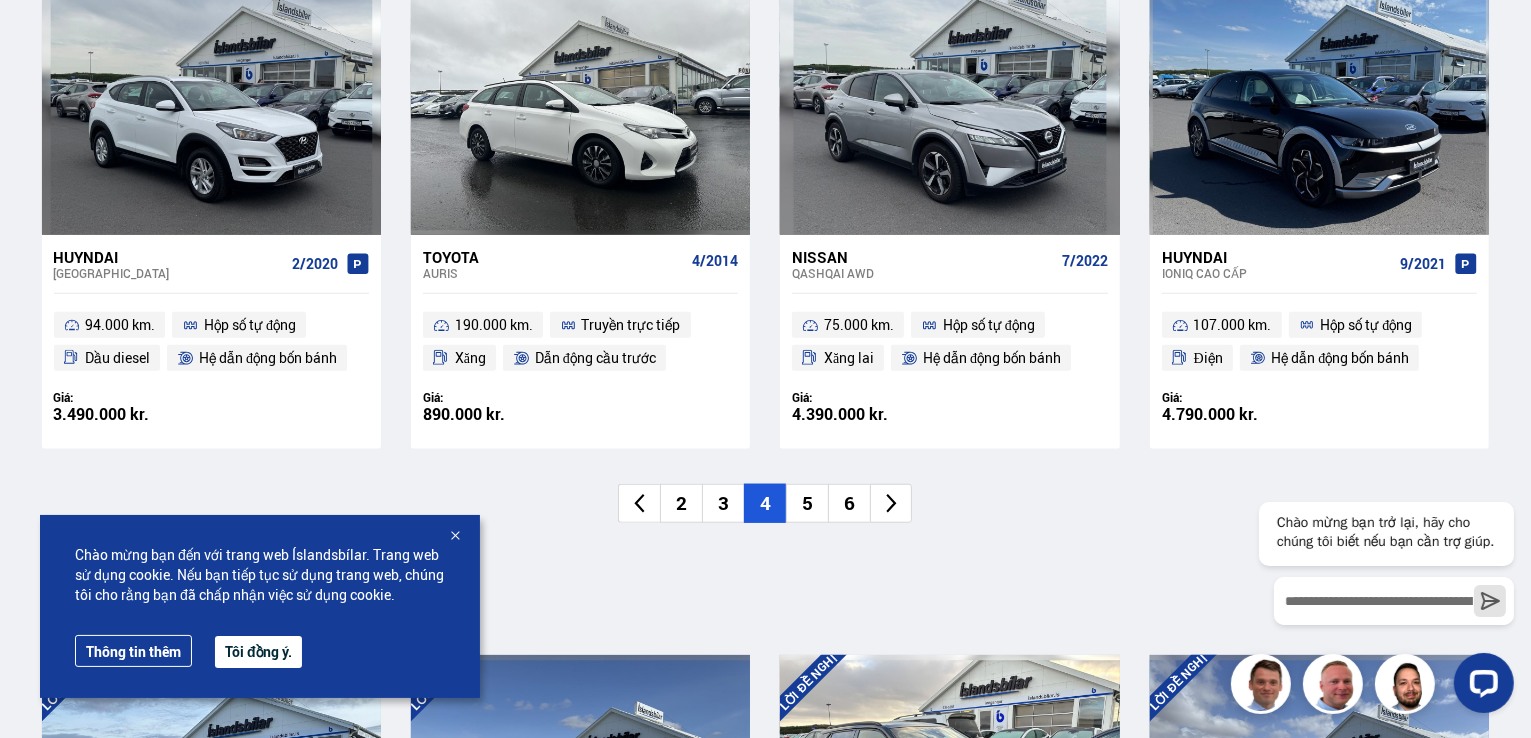 click on "5" at bounding box center [807, 503] 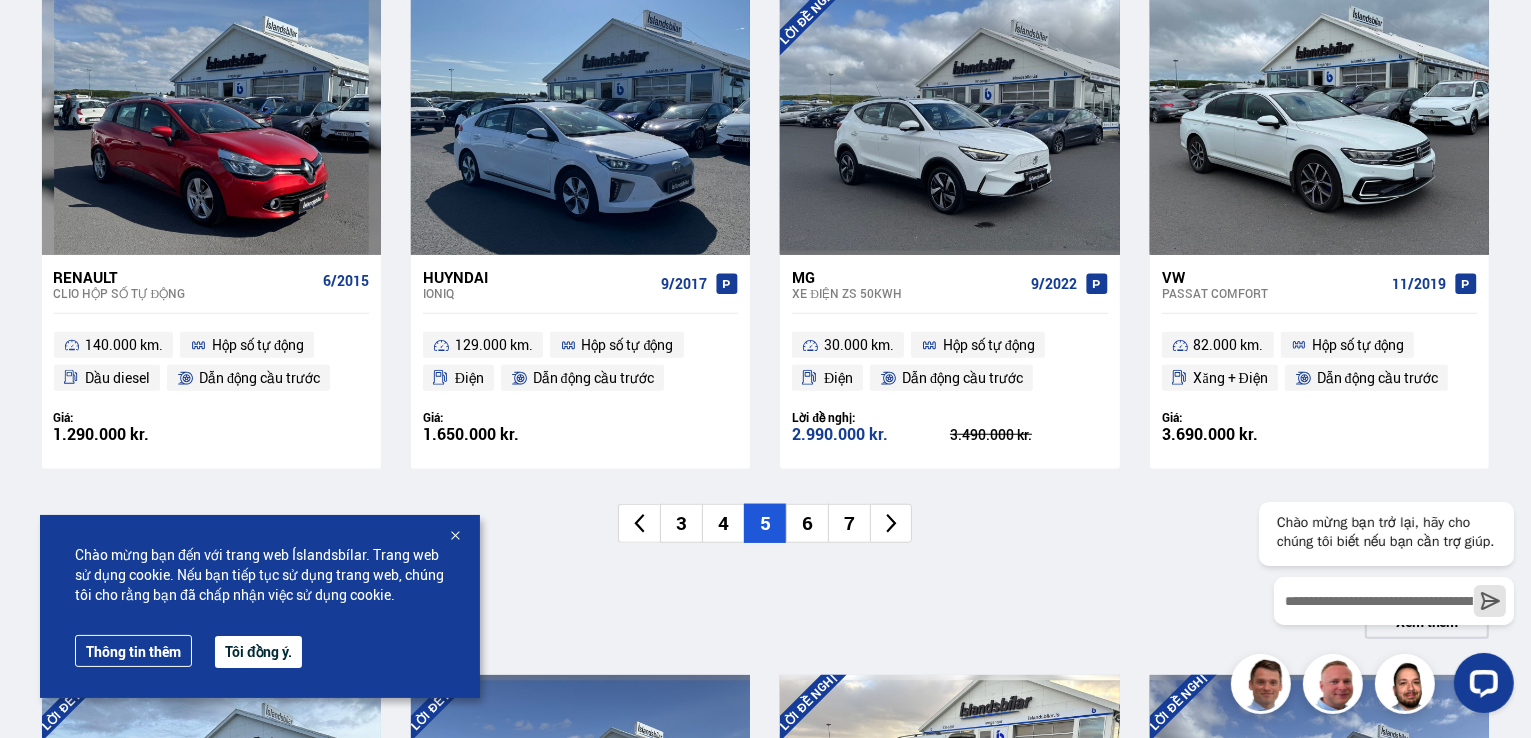 scroll, scrollTop: 1600, scrollLeft: 0, axis: vertical 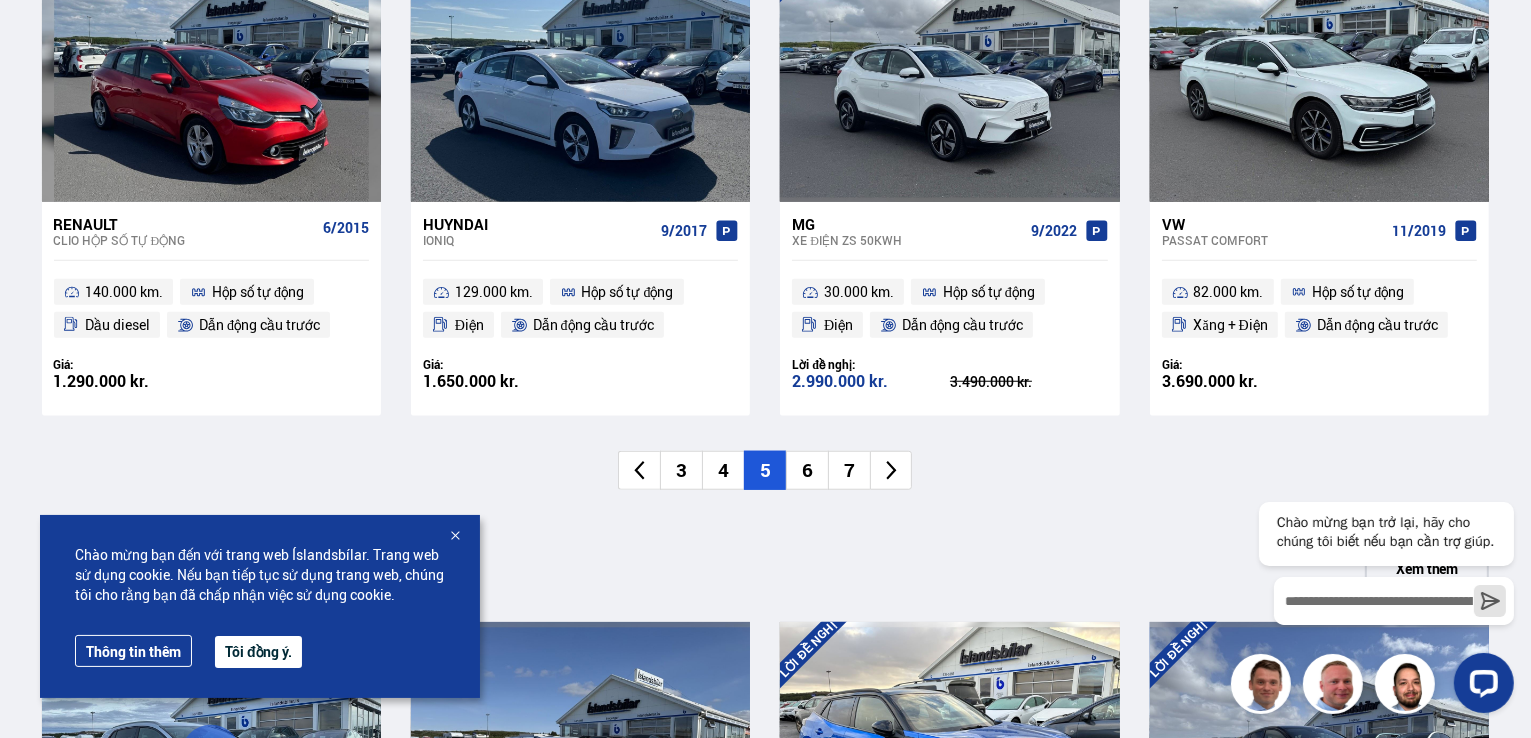 click on "6" at bounding box center [807, 470] 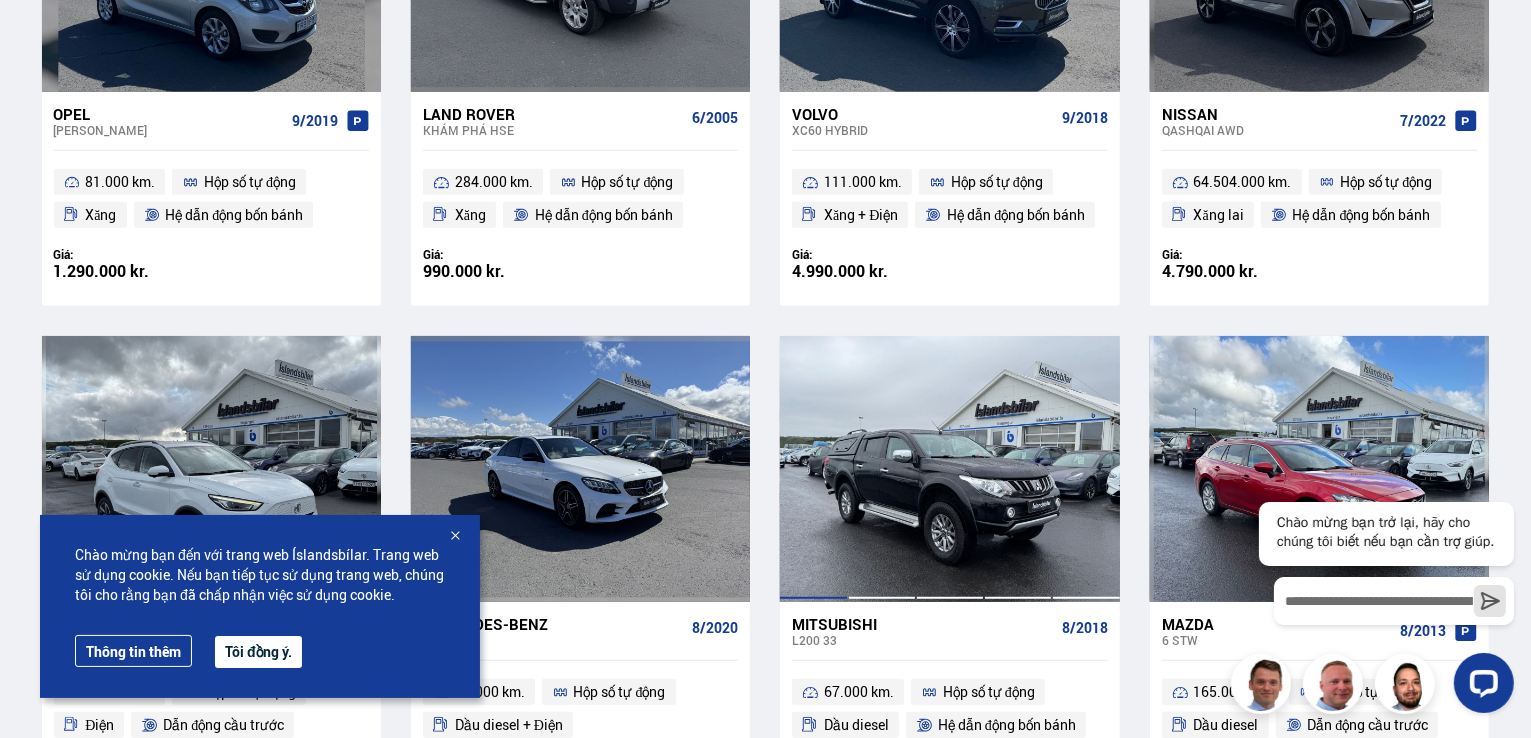 scroll, scrollTop: 1500, scrollLeft: 0, axis: vertical 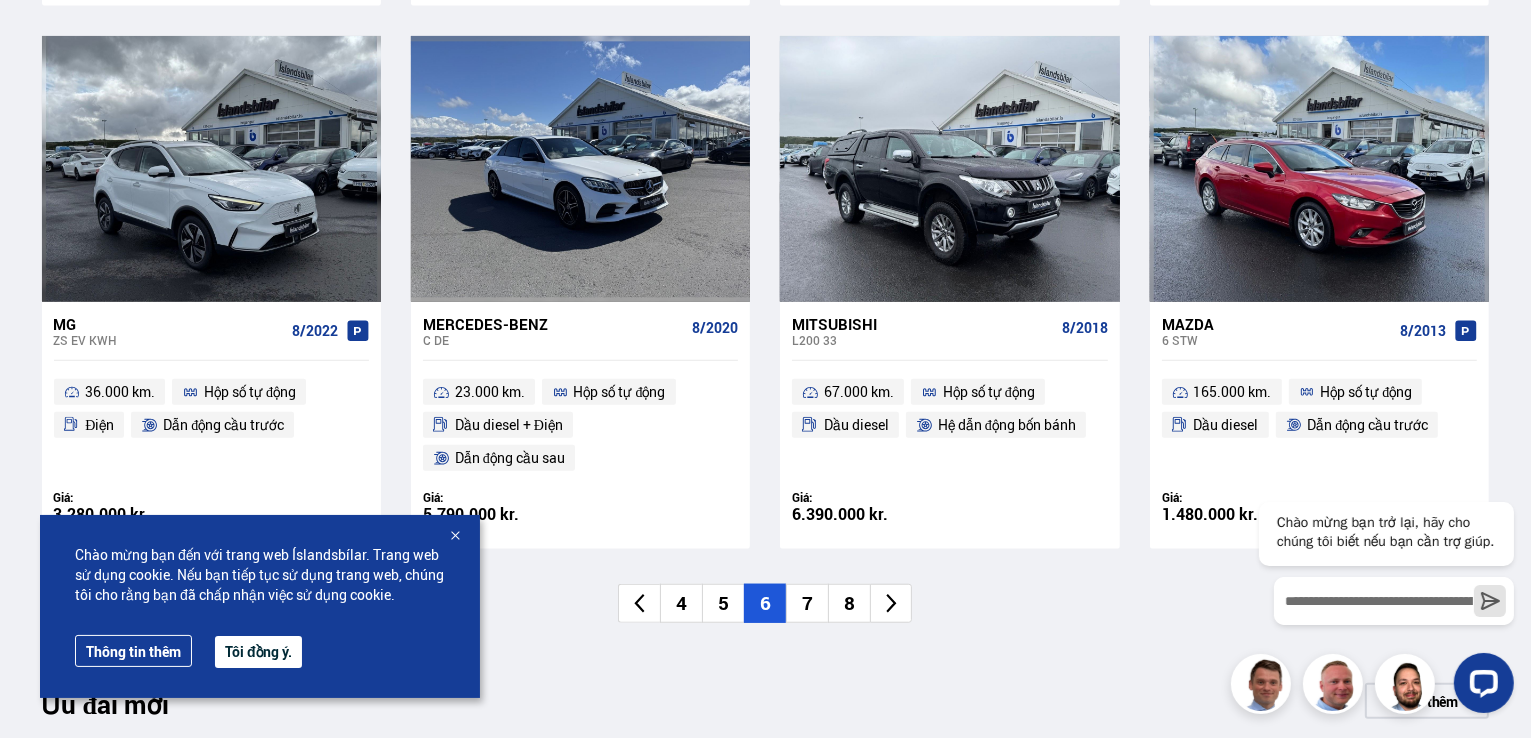 click on "7" at bounding box center [807, 603] 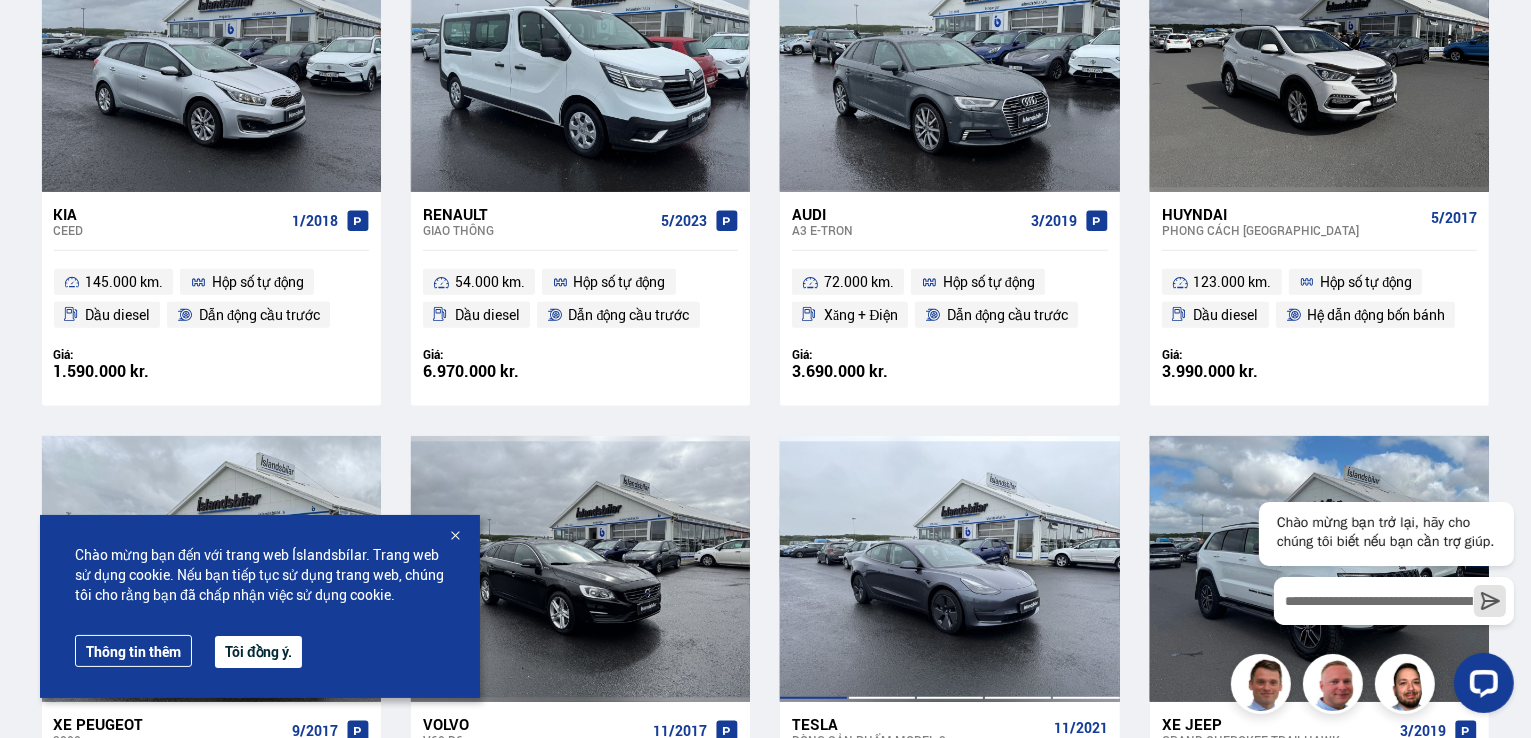 scroll, scrollTop: 1300, scrollLeft: 0, axis: vertical 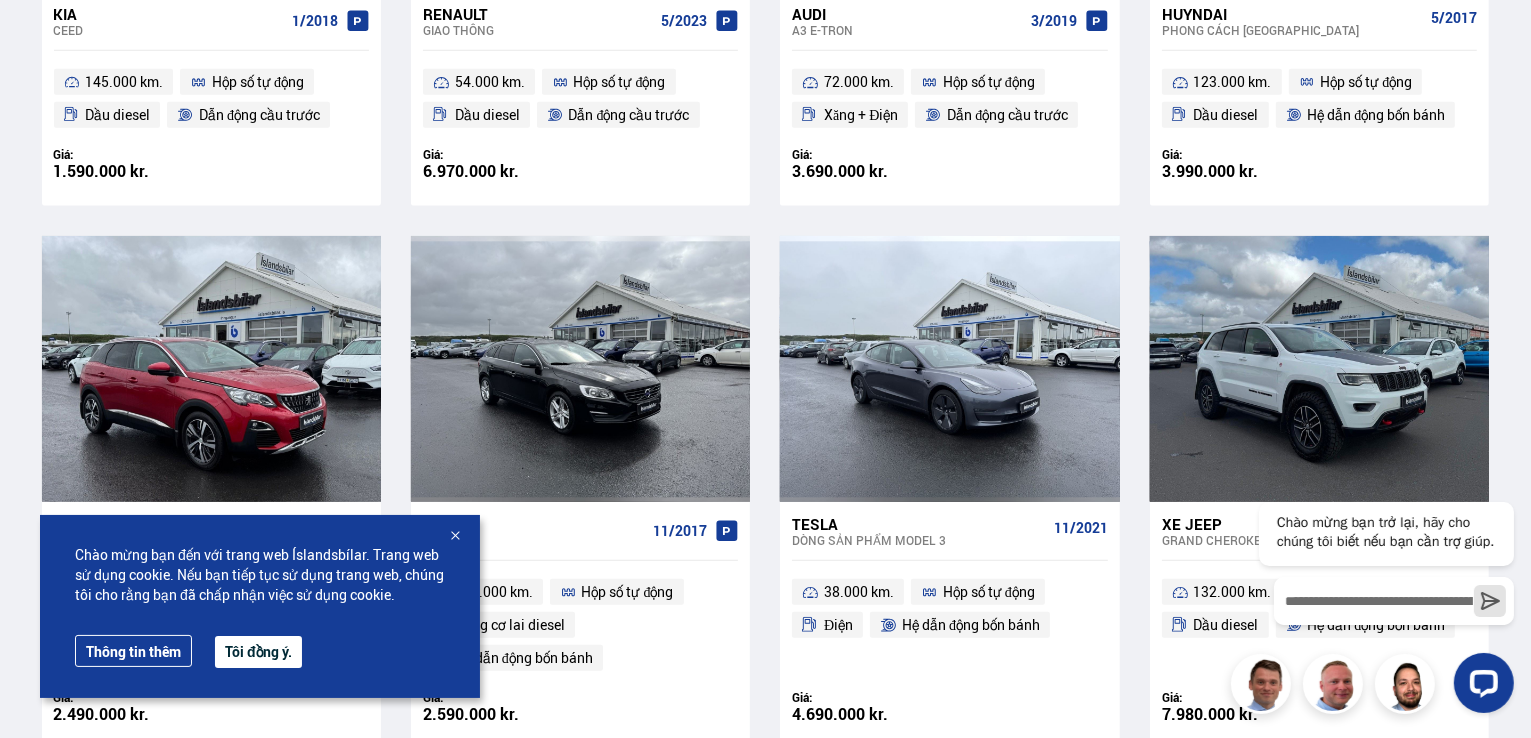 click at bounding box center [455, 537] 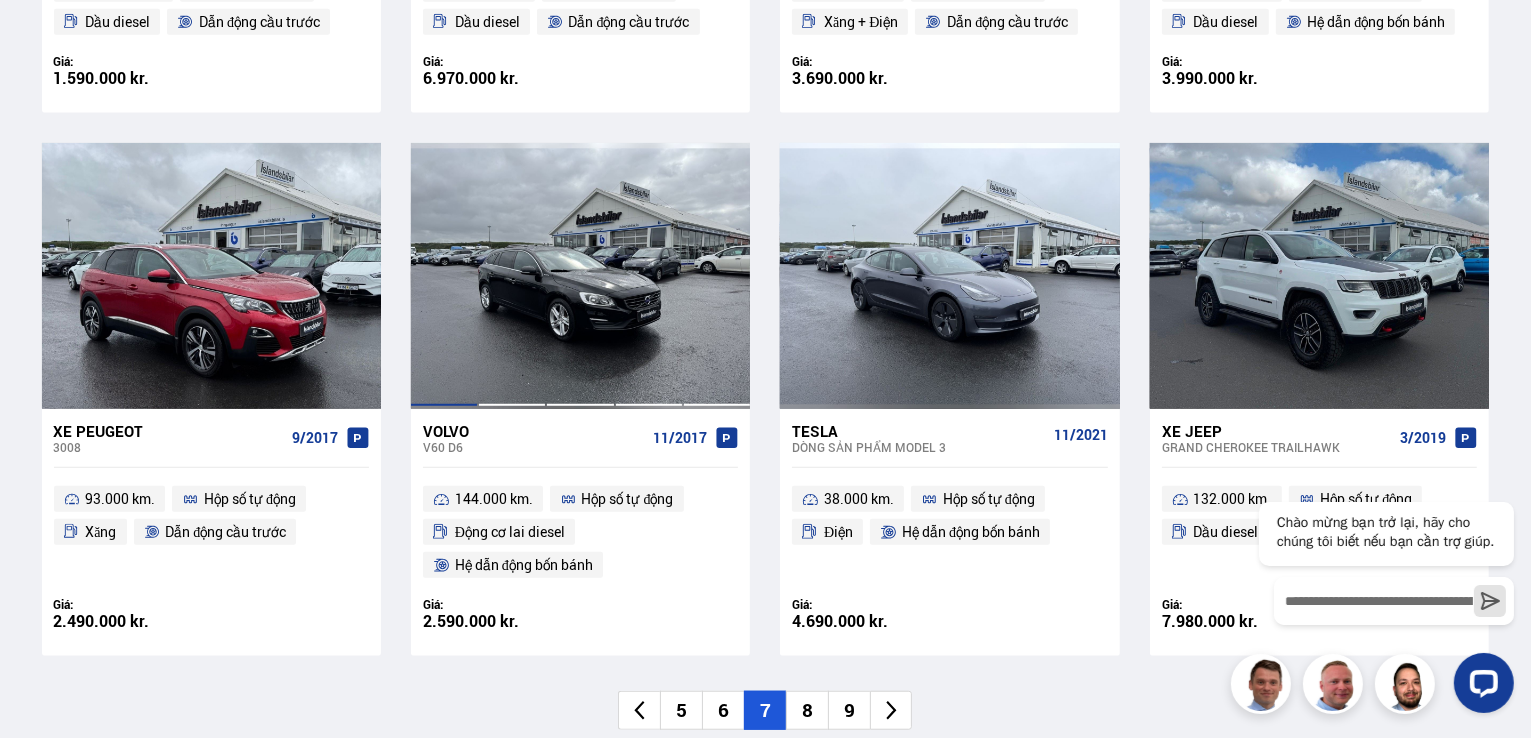 scroll, scrollTop: 1400, scrollLeft: 0, axis: vertical 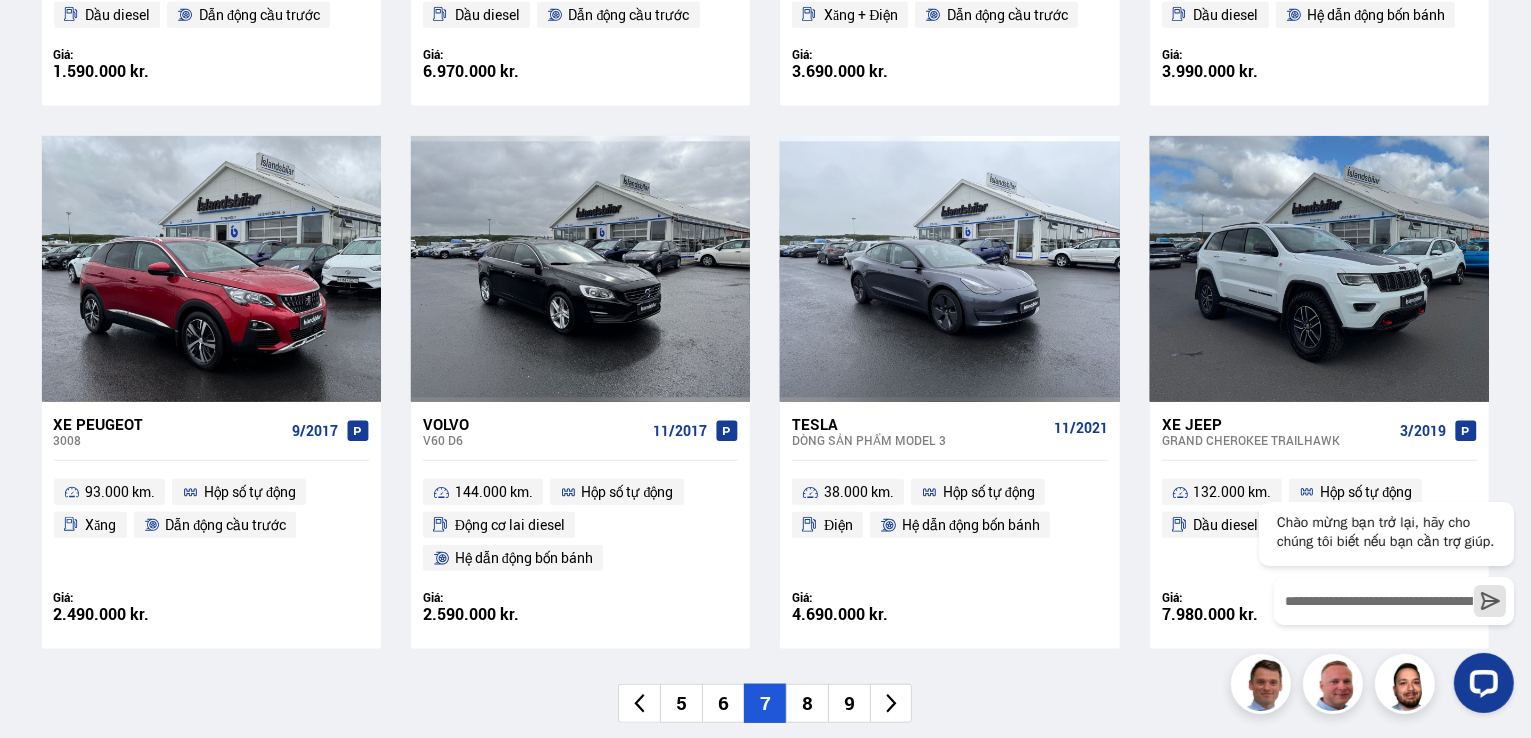 click on "8" at bounding box center (807, 703) 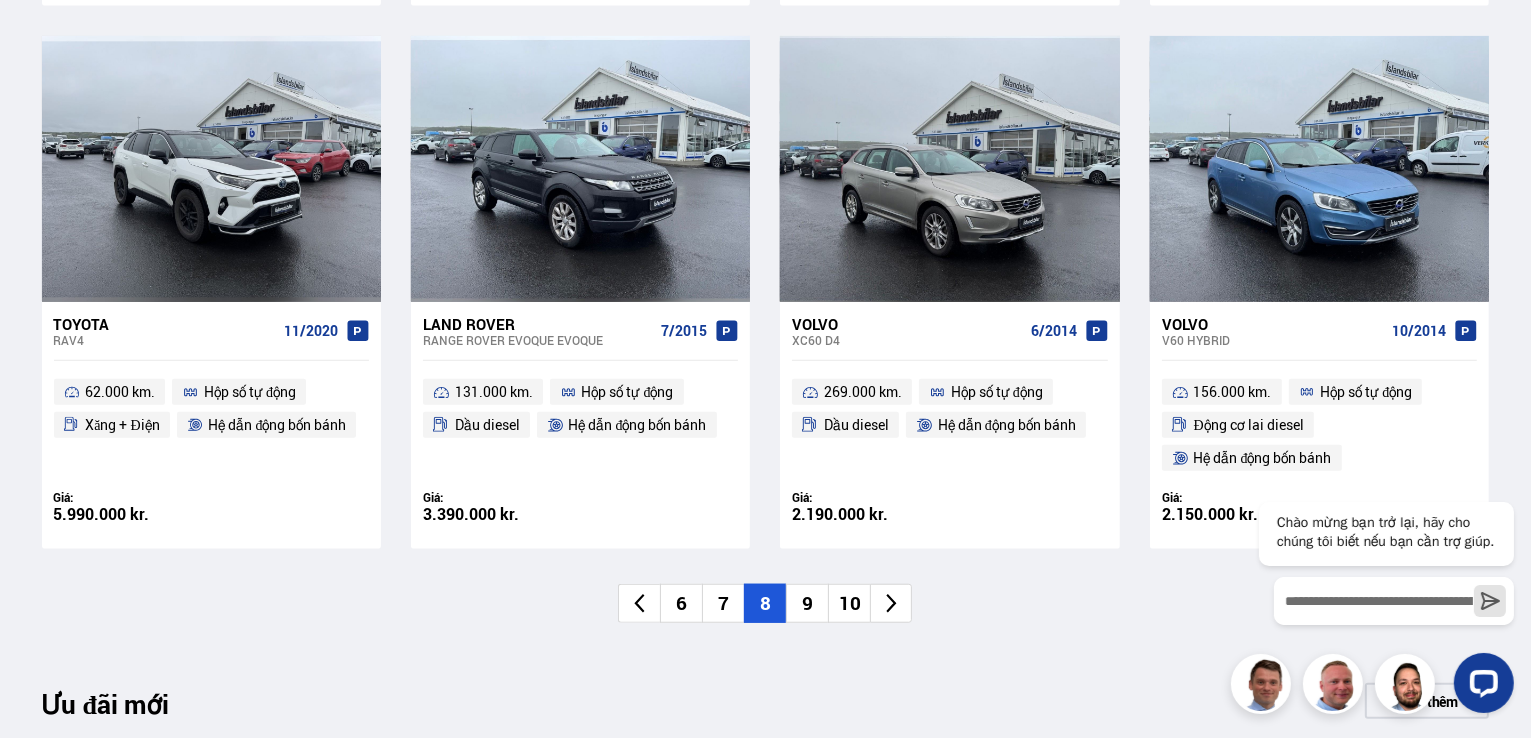 scroll, scrollTop: 1500, scrollLeft: 0, axis: vertical 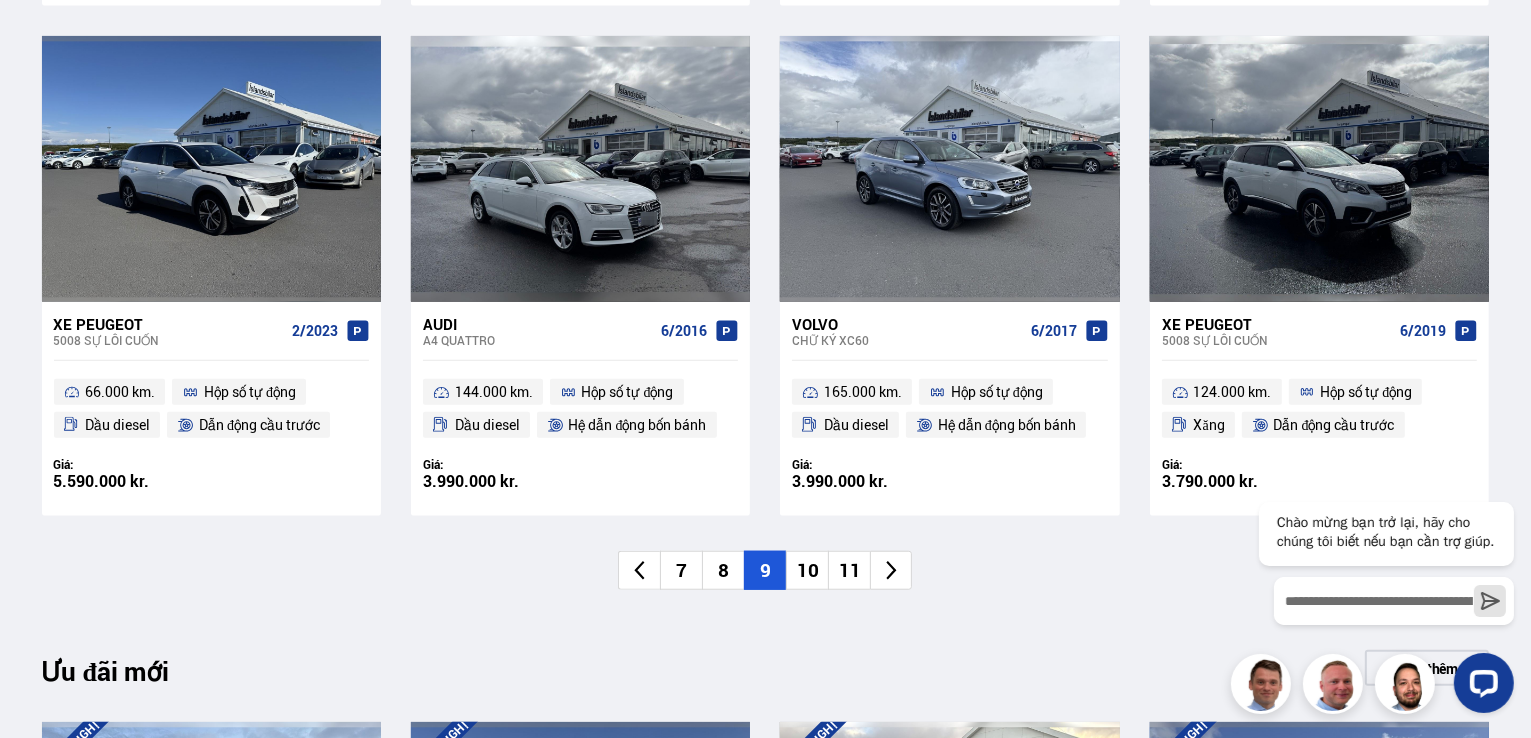click on "10" at bounding box center (808, 570) 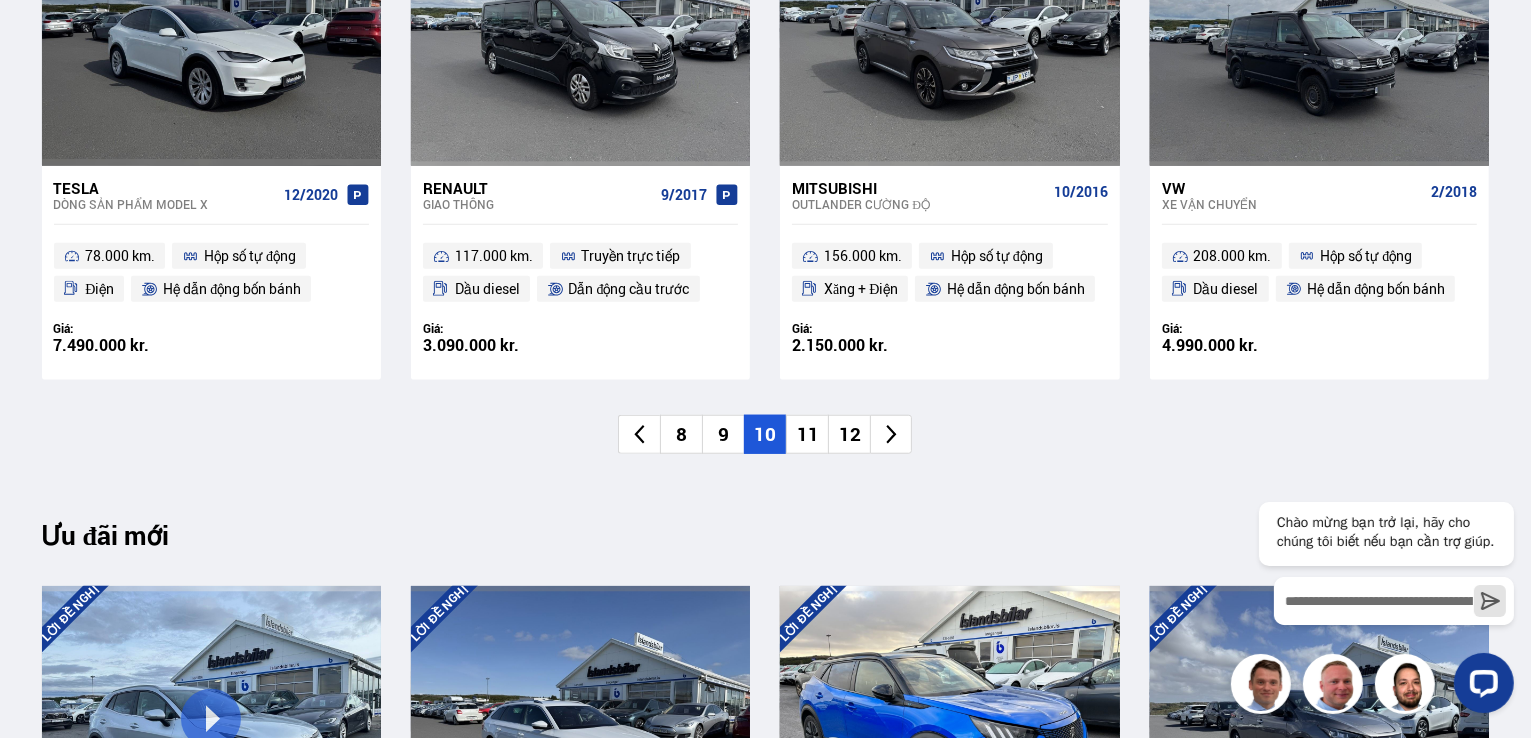 scroll, scrollTop: 1700, scrollLeft: 0, axis: vertical 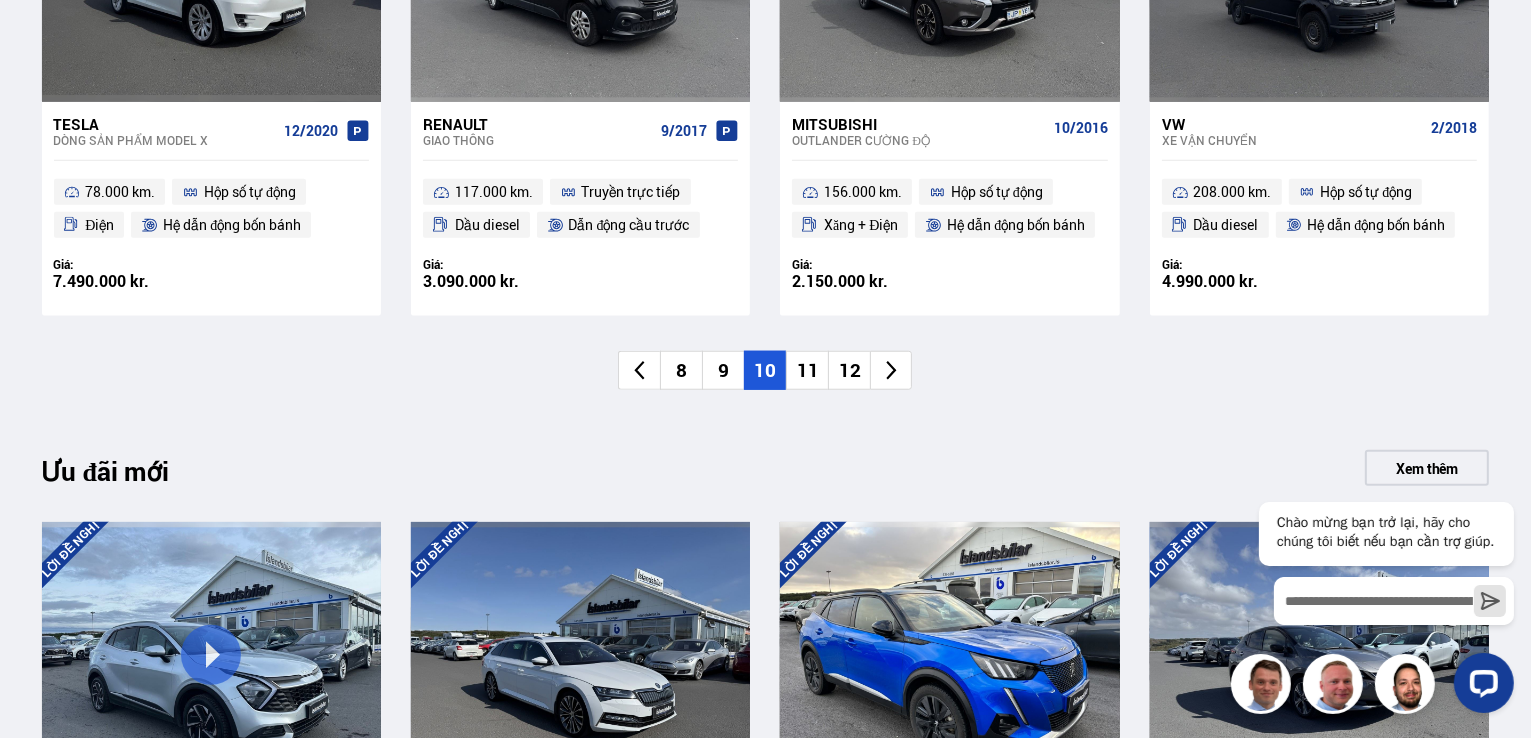 click on "11" at bounding box center [808, 370] 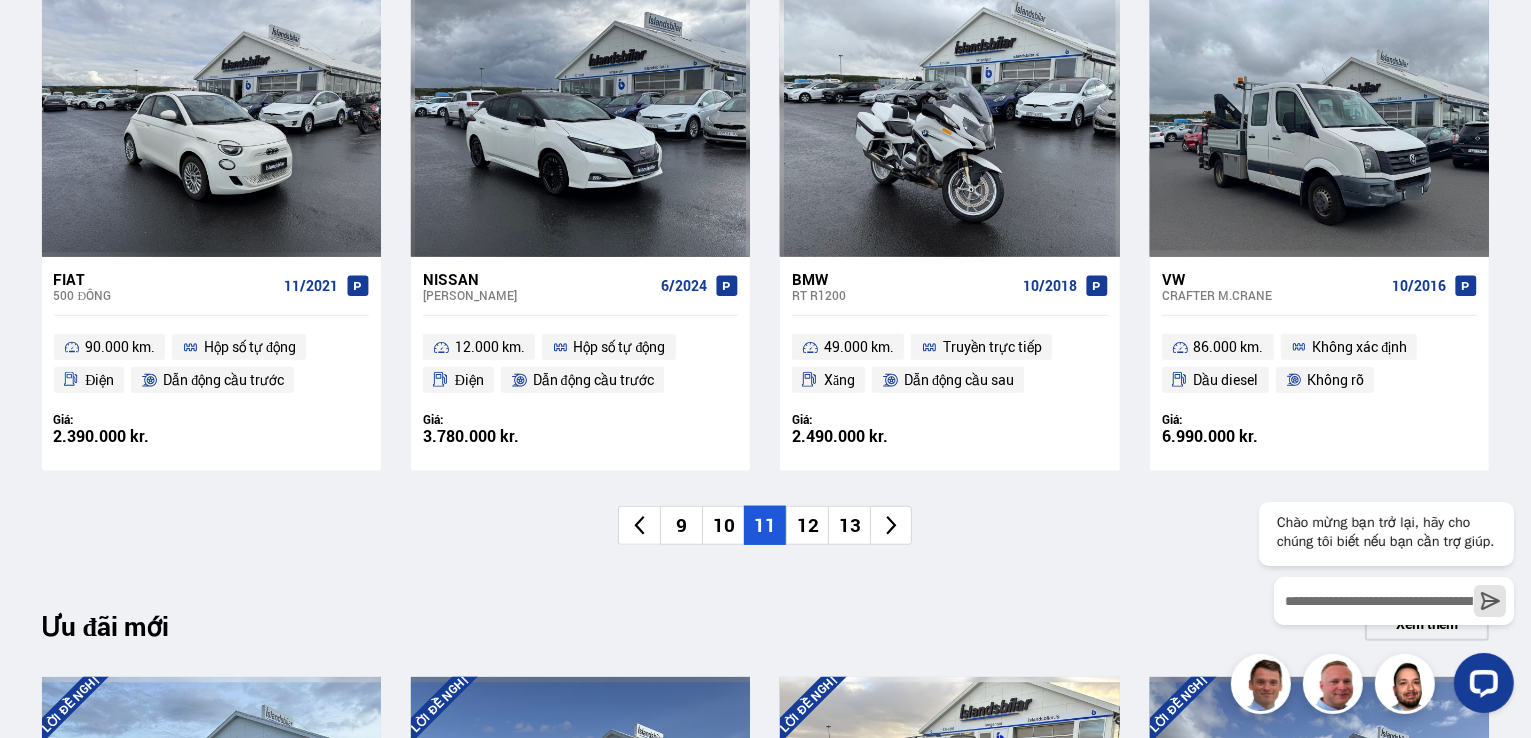 scroll, scrollTop: 1600, scrollLeft: 0, axis: vertical 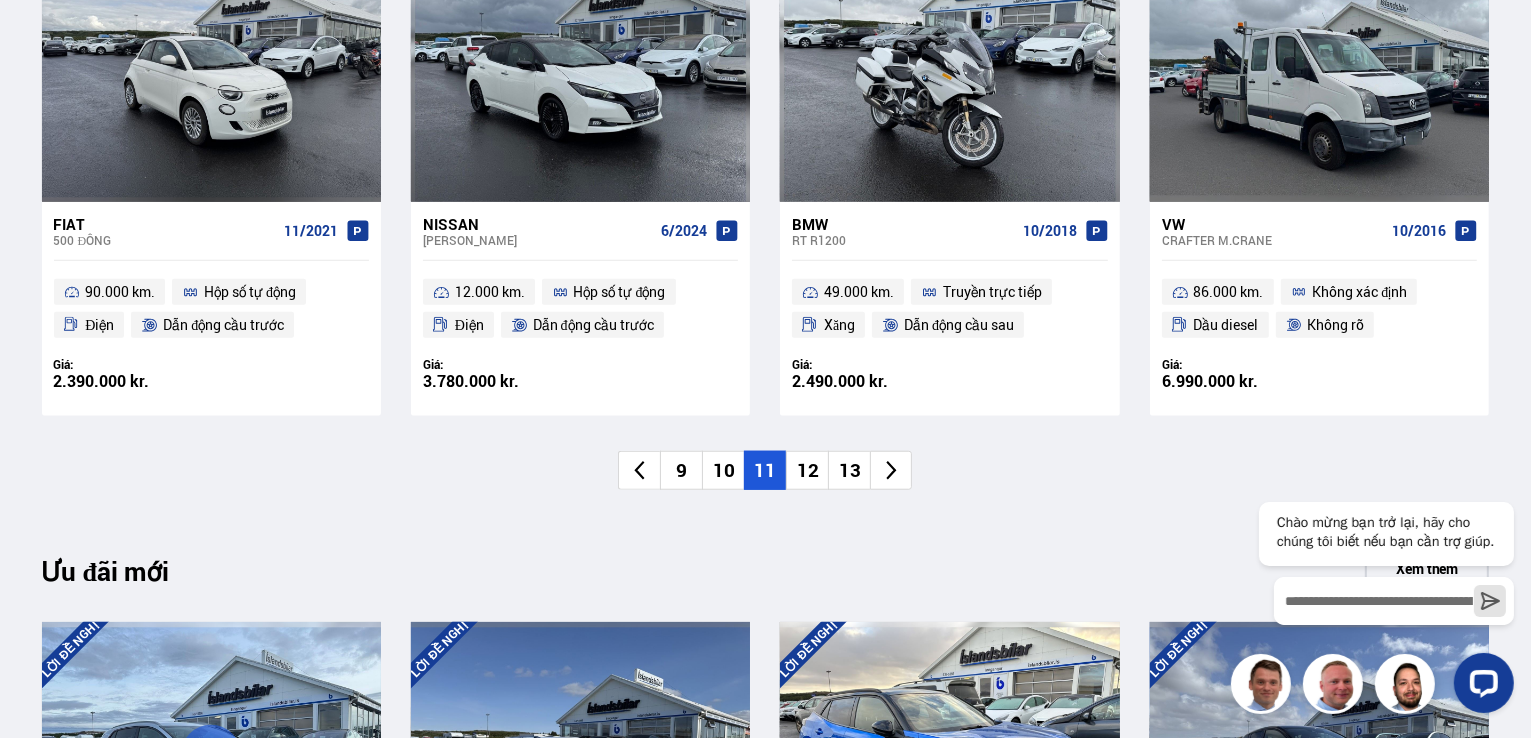 click on "12" at bounding box center (808, 470) 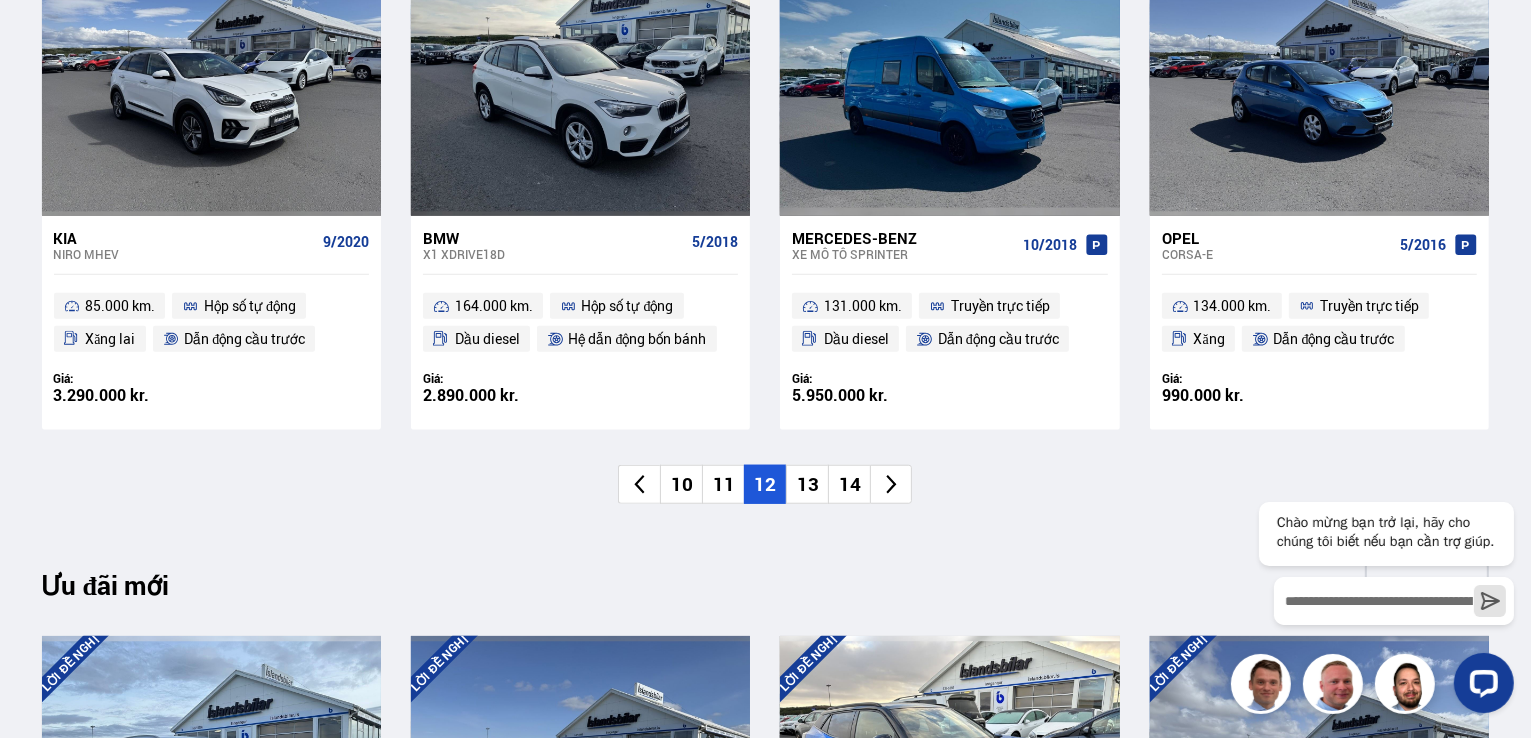 scroll, scrollTop: 1600, scrollLeft: 0, axis: vertical 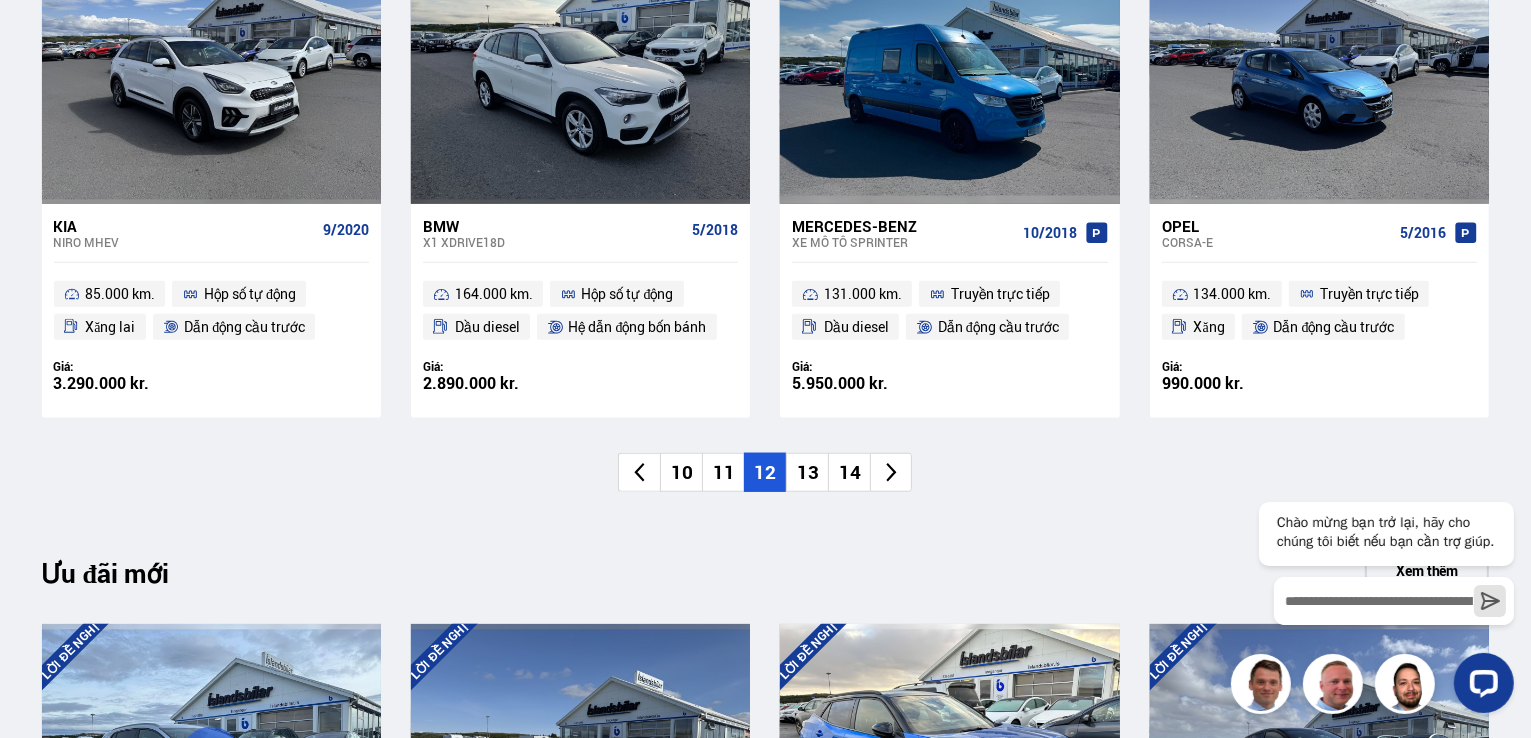 click on "13" at bounding box center [808, 472] 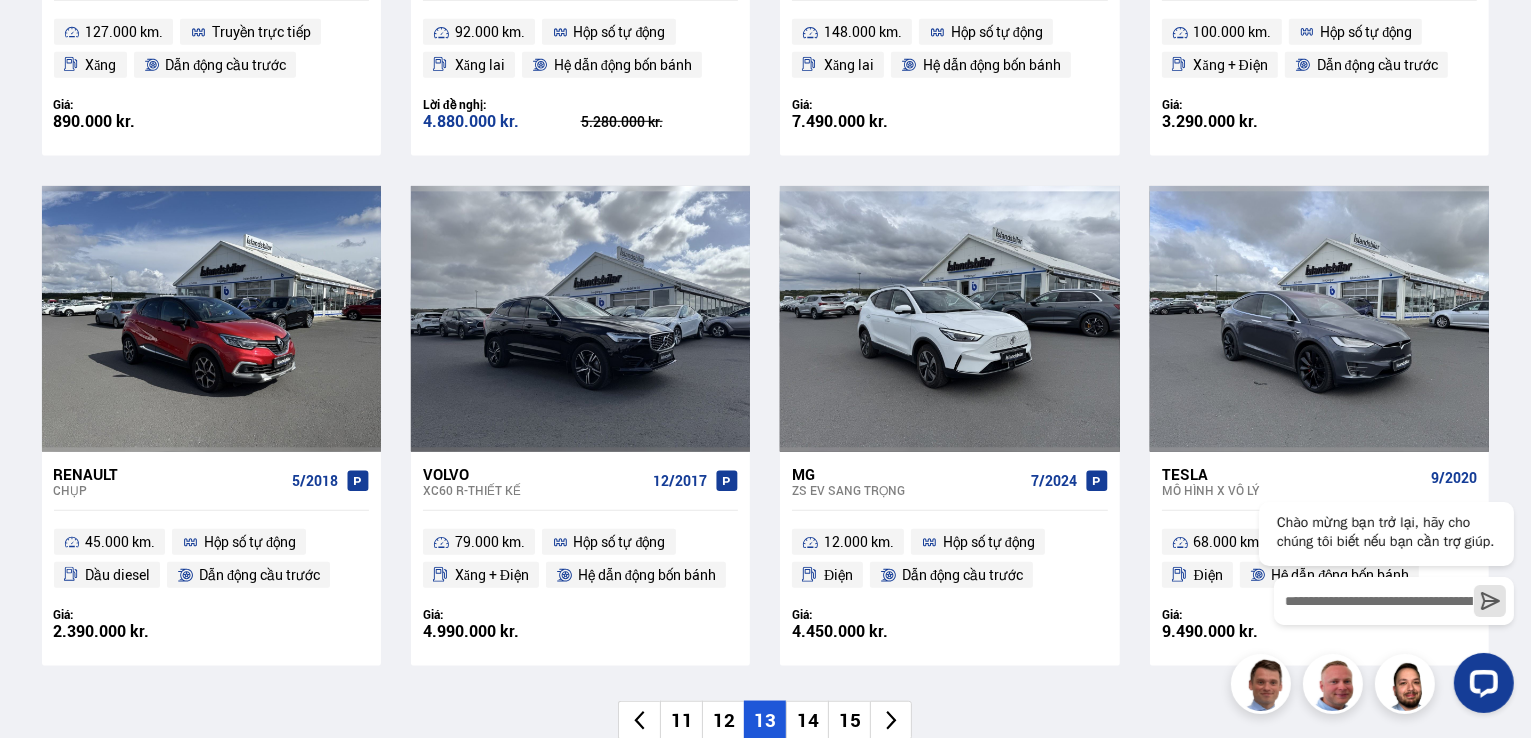 scroll, scrollTop: 1600, scrollLeft: 0, axis: vertical 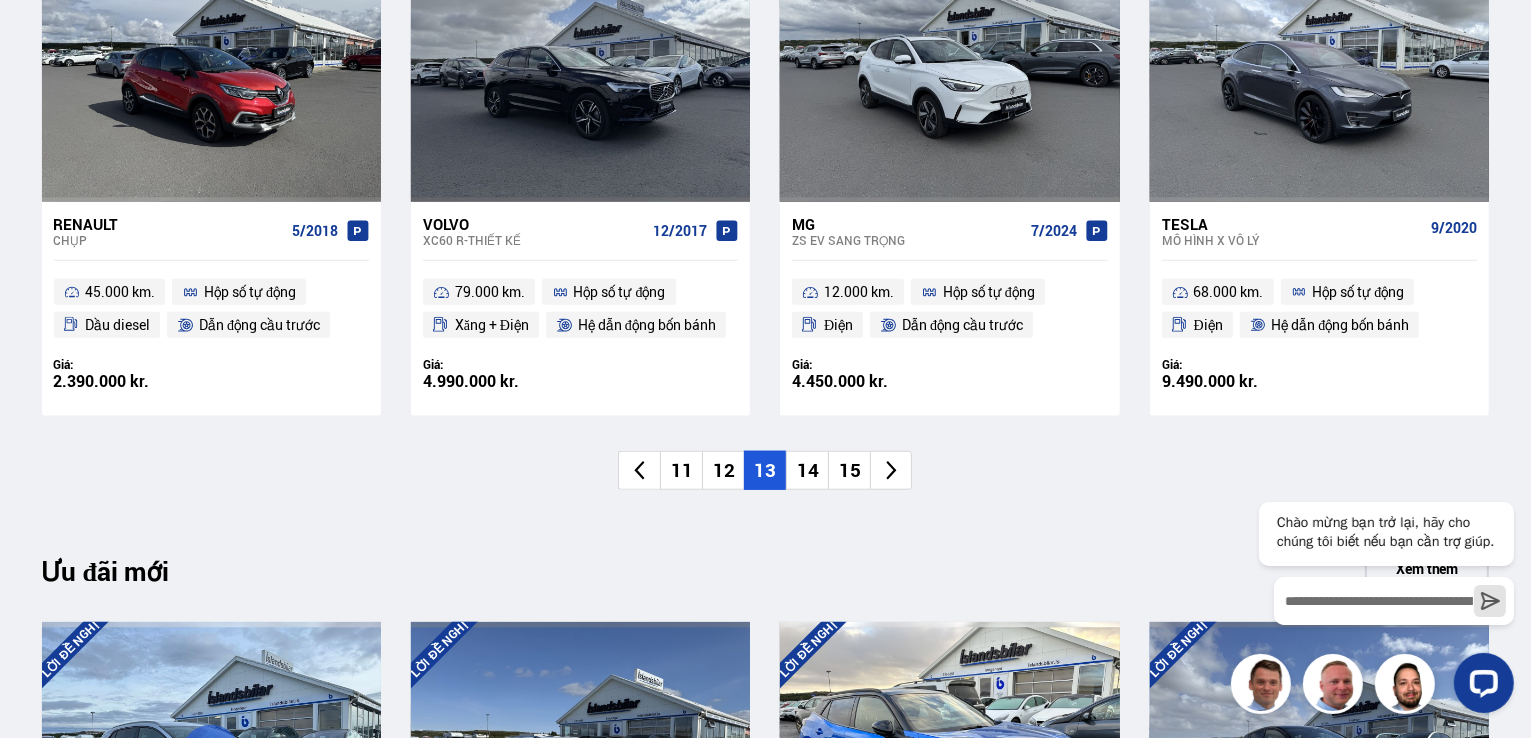 click on "14" at bounding box center (808, 470) 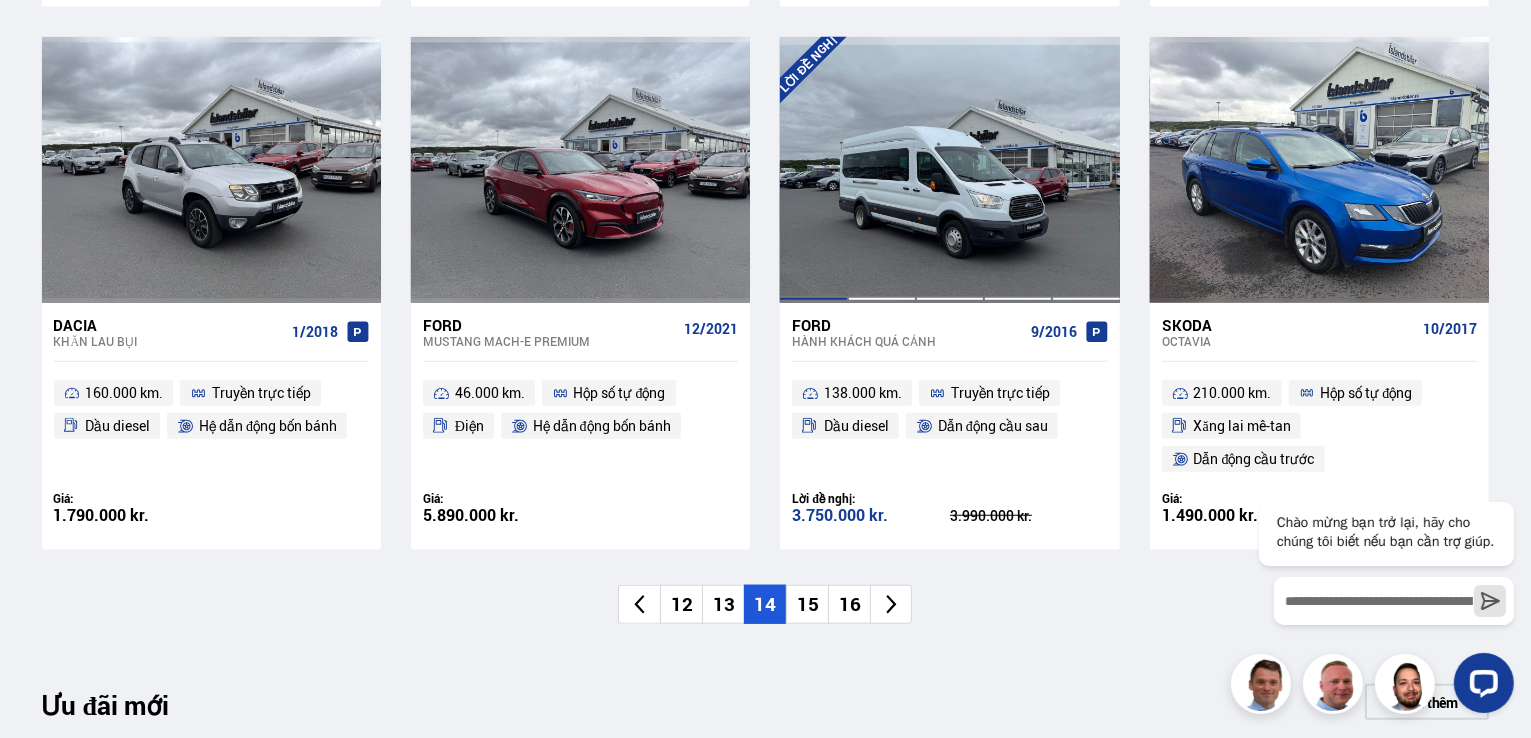 scroll, scrollTop: 1500, scrollLeft: 0, axis: vertical 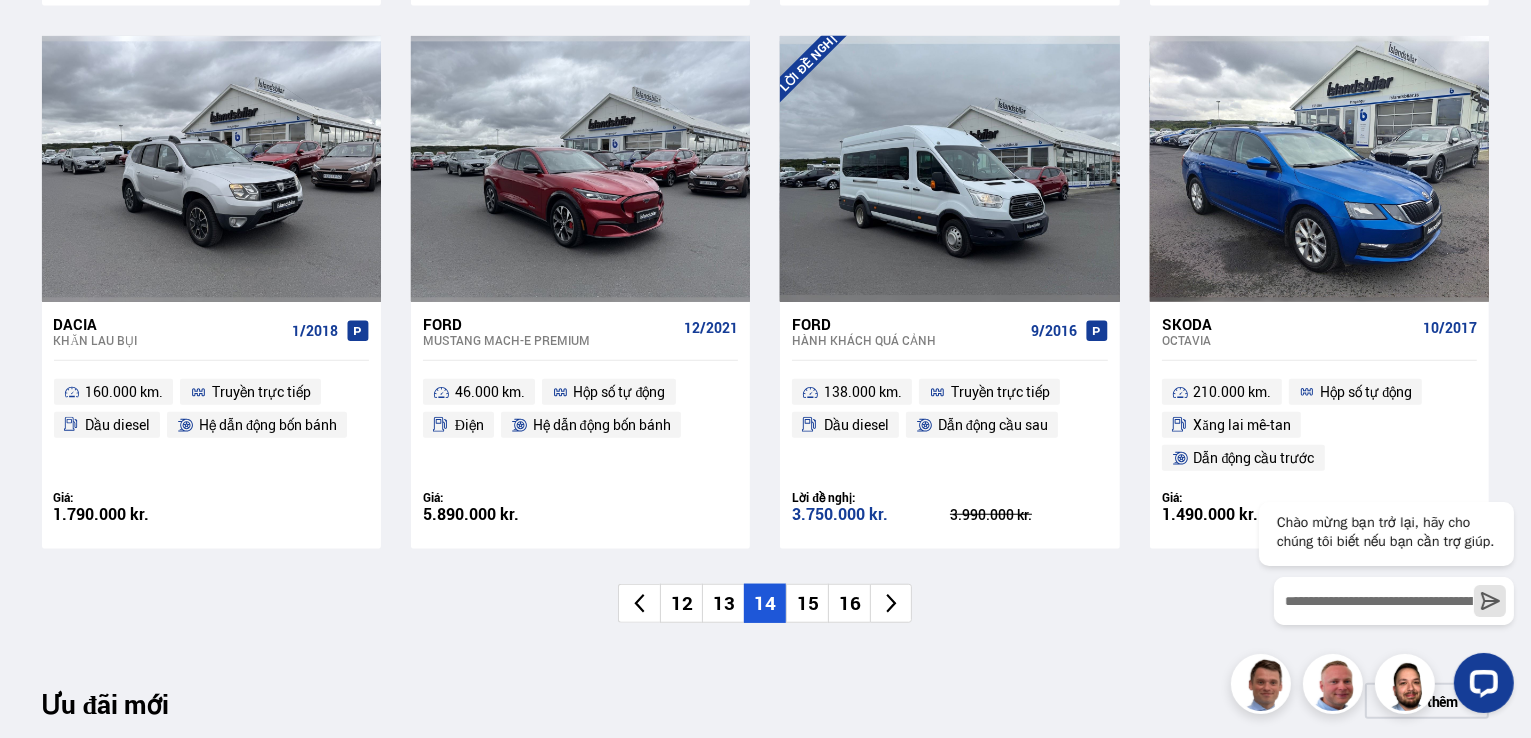 click on "15" at bounding box center (808, 603) 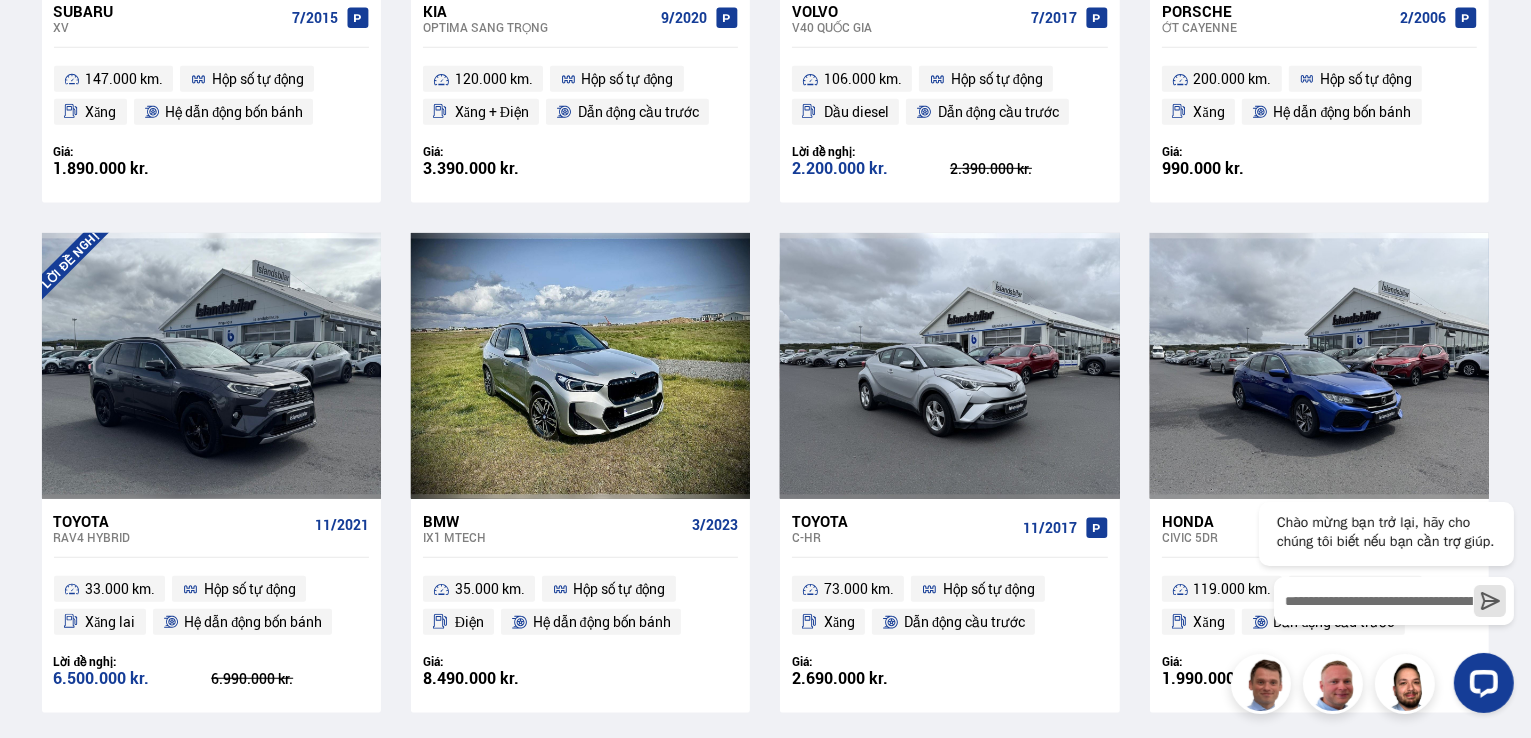 scroll, scrollTop: 1500, scrollLeft: 0, axis: vertical 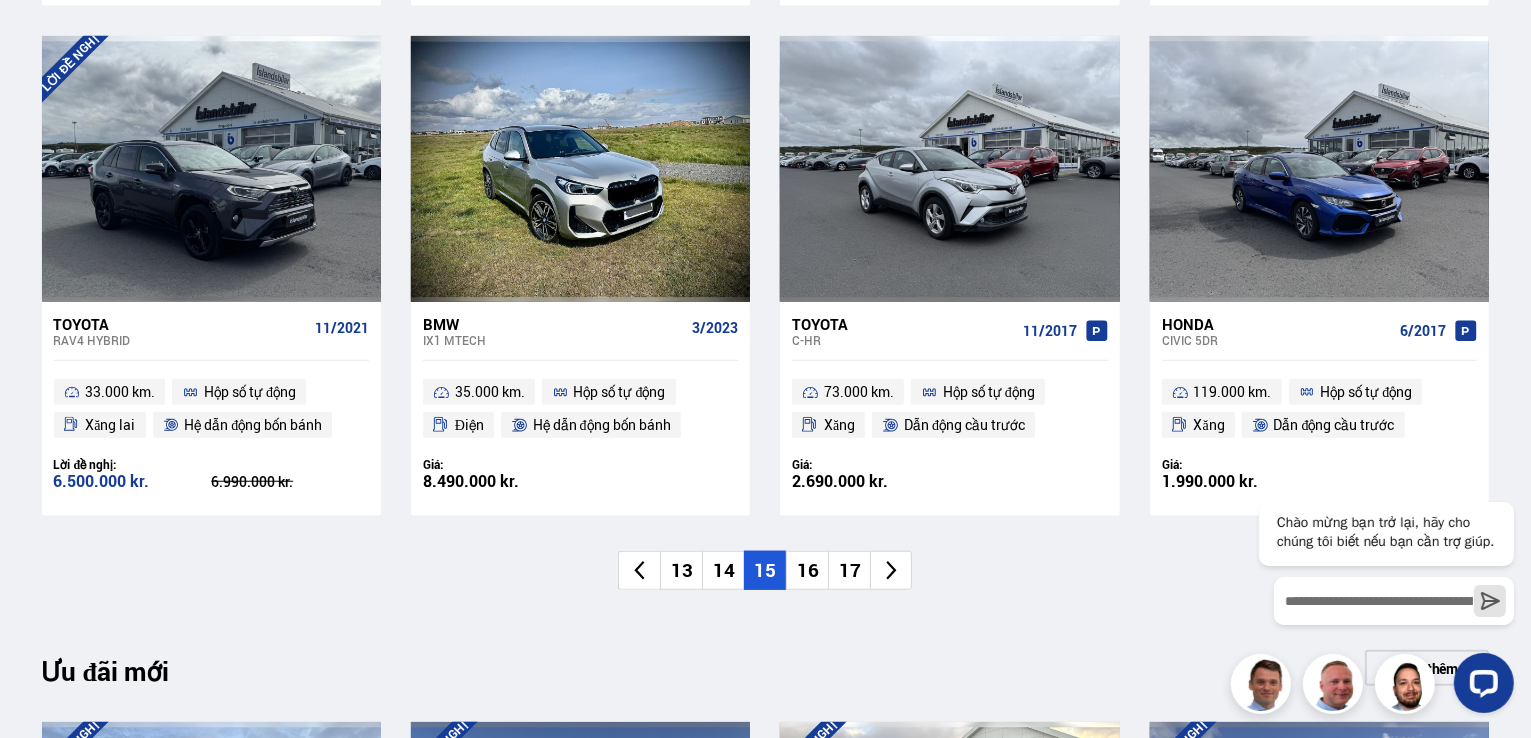 click on "16" at bounding box center [808, 570] 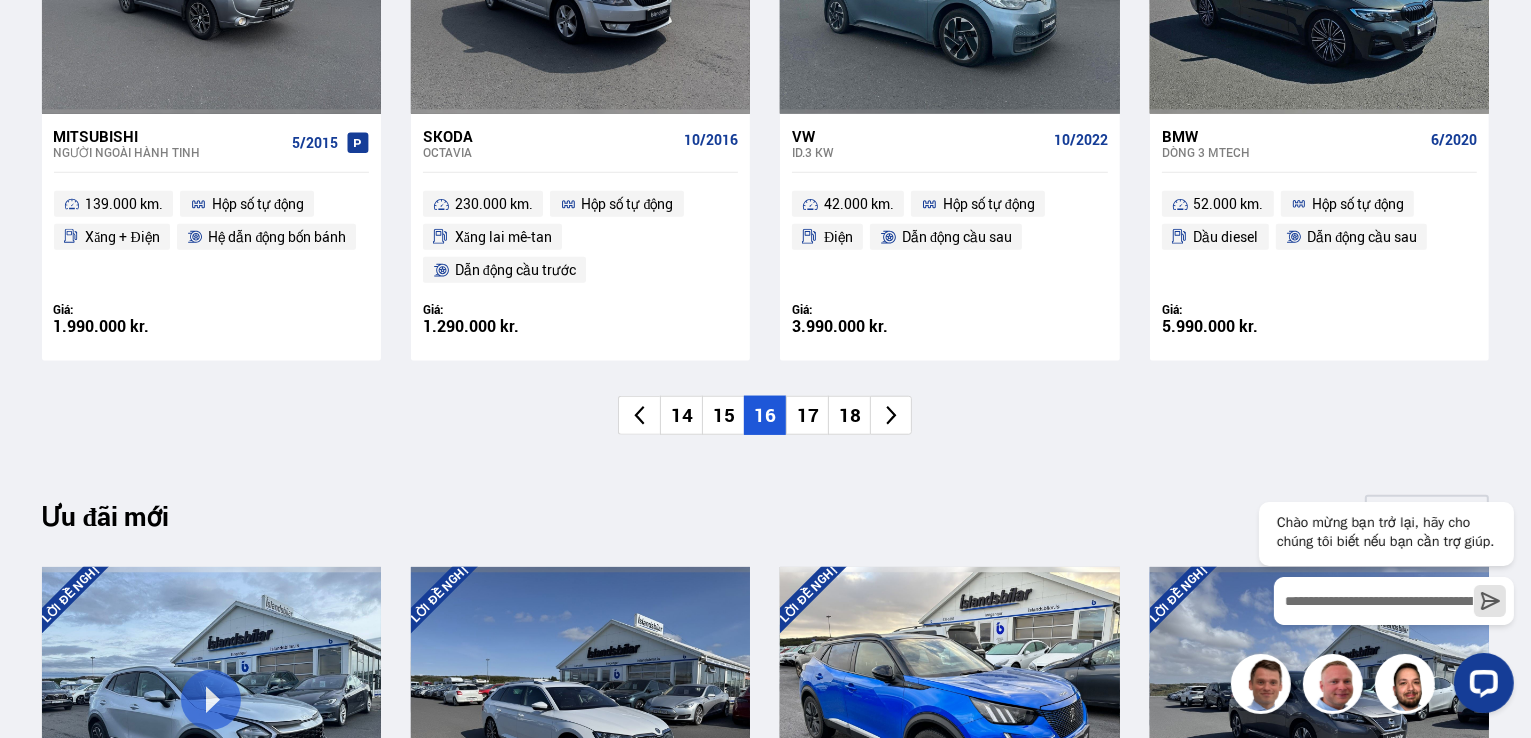 scroll, scrollTop: 1700, scrollLeft: 0, axis: vertical 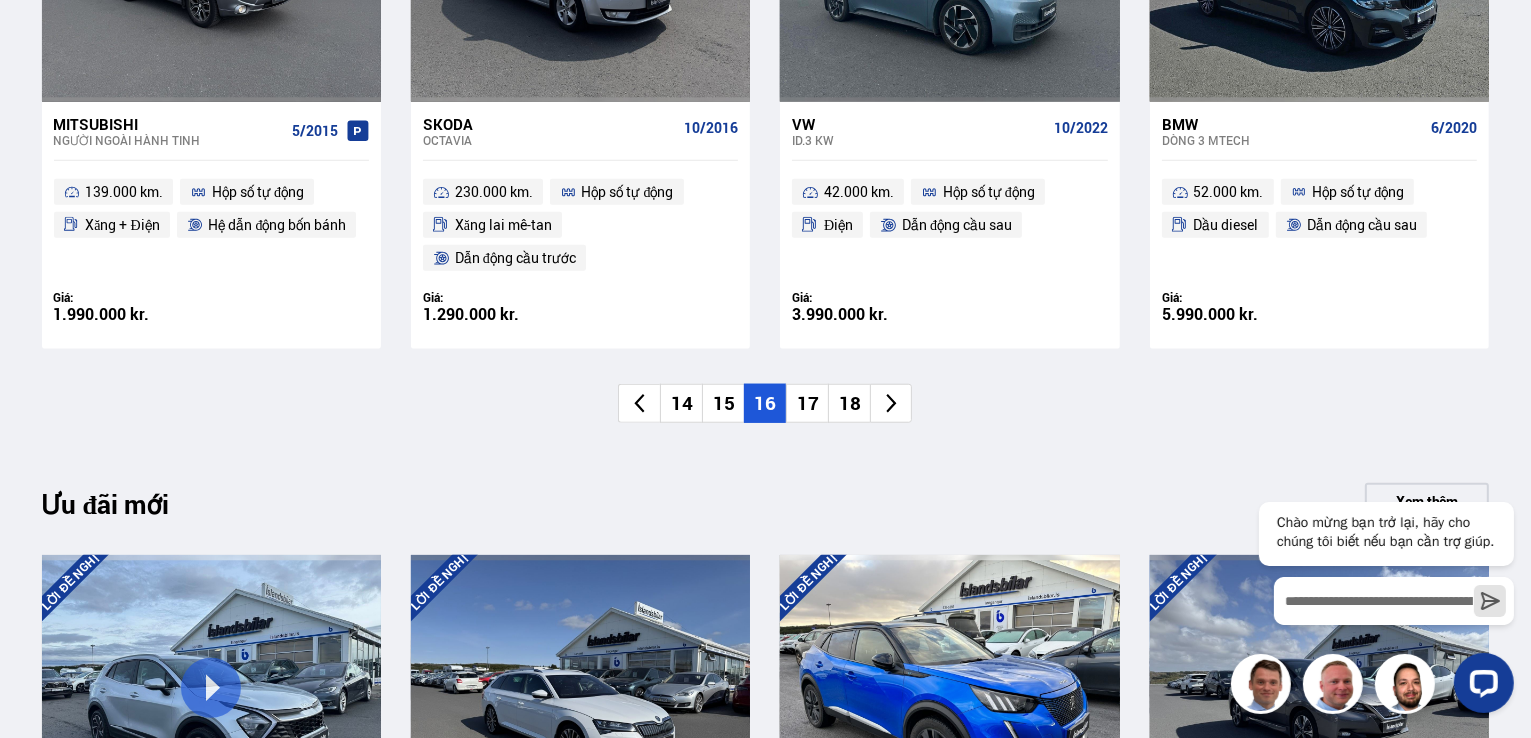 click on "17" at bounding box center [808, 403] 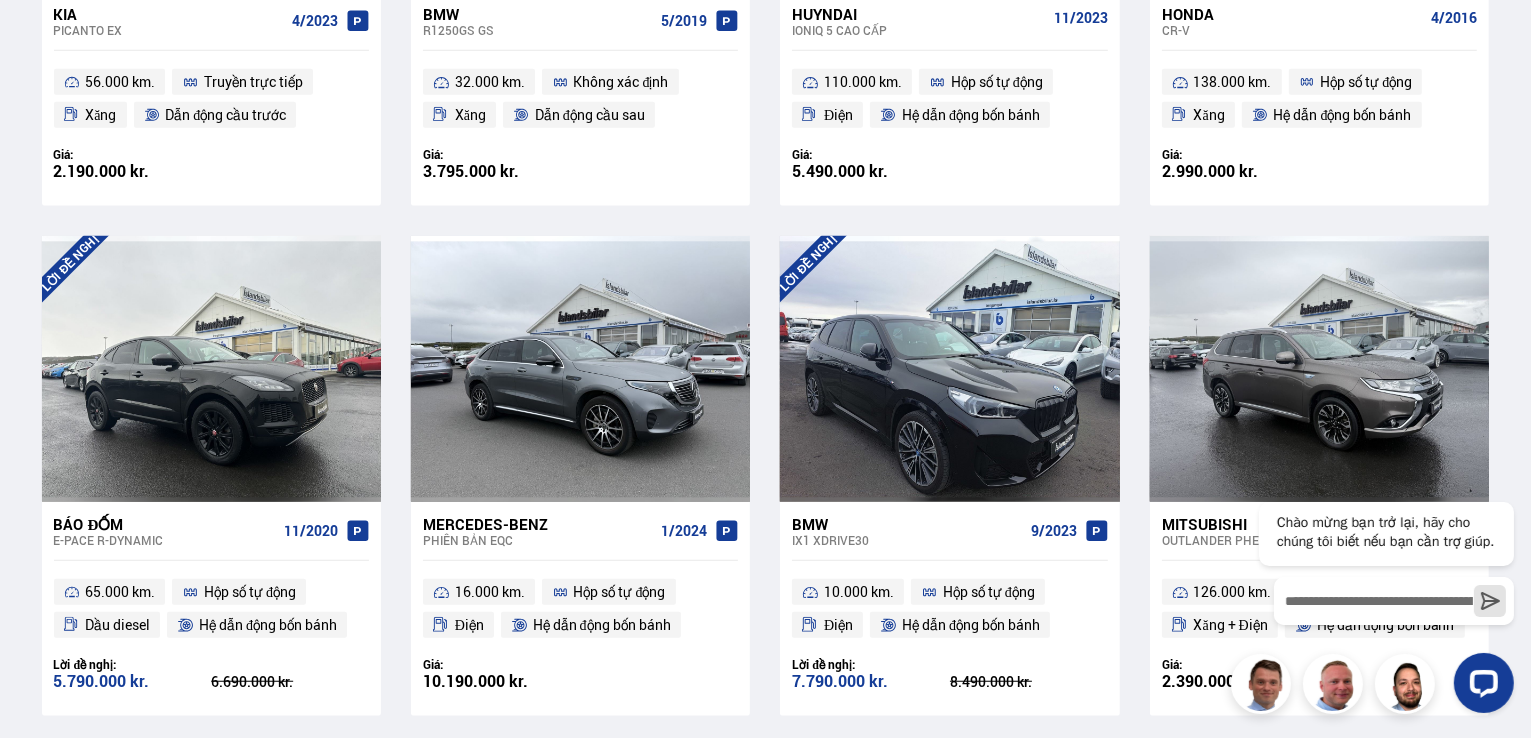 scroll, scrollTop: 1700, scrollLeft: 0, axis: vertical 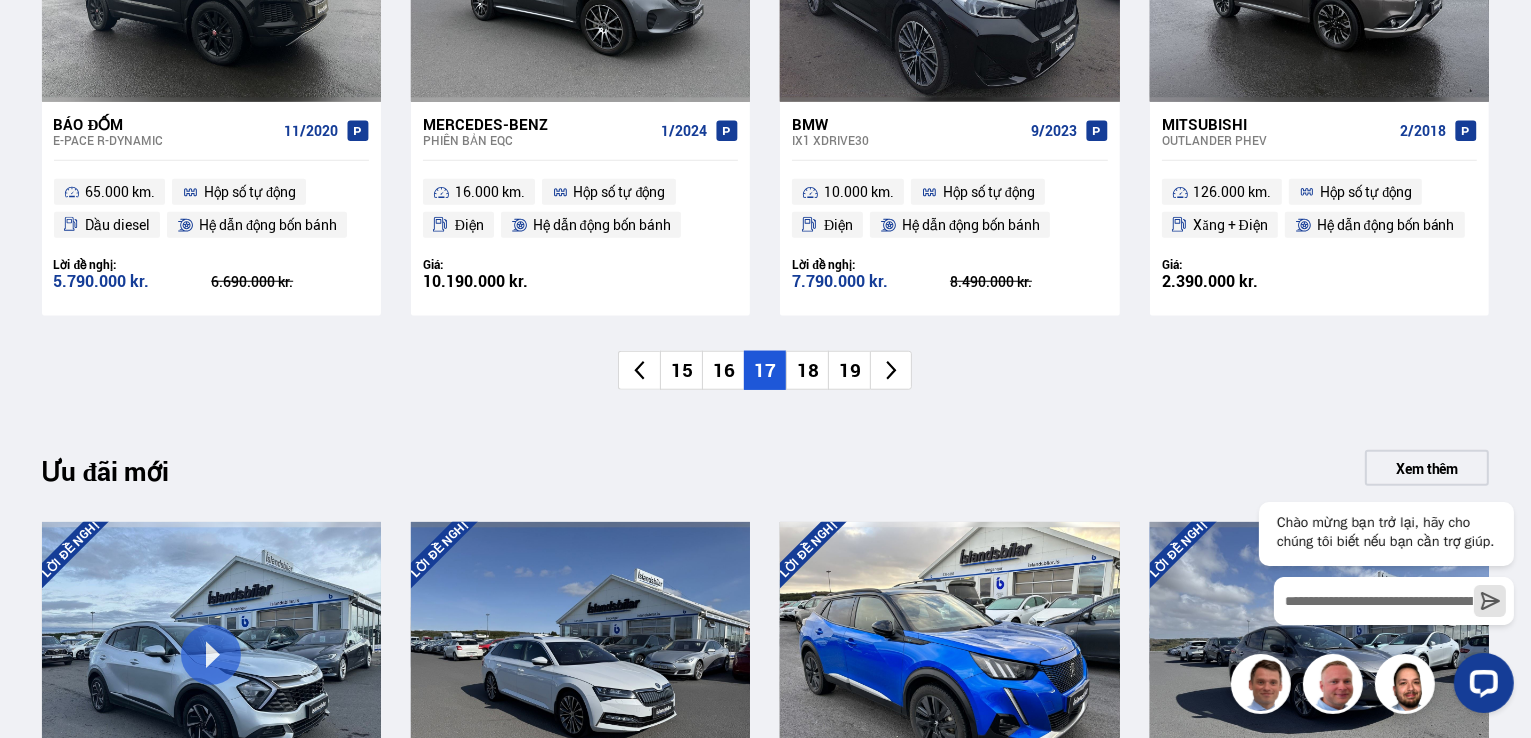 click on "18" at bounding box center [808, 370] 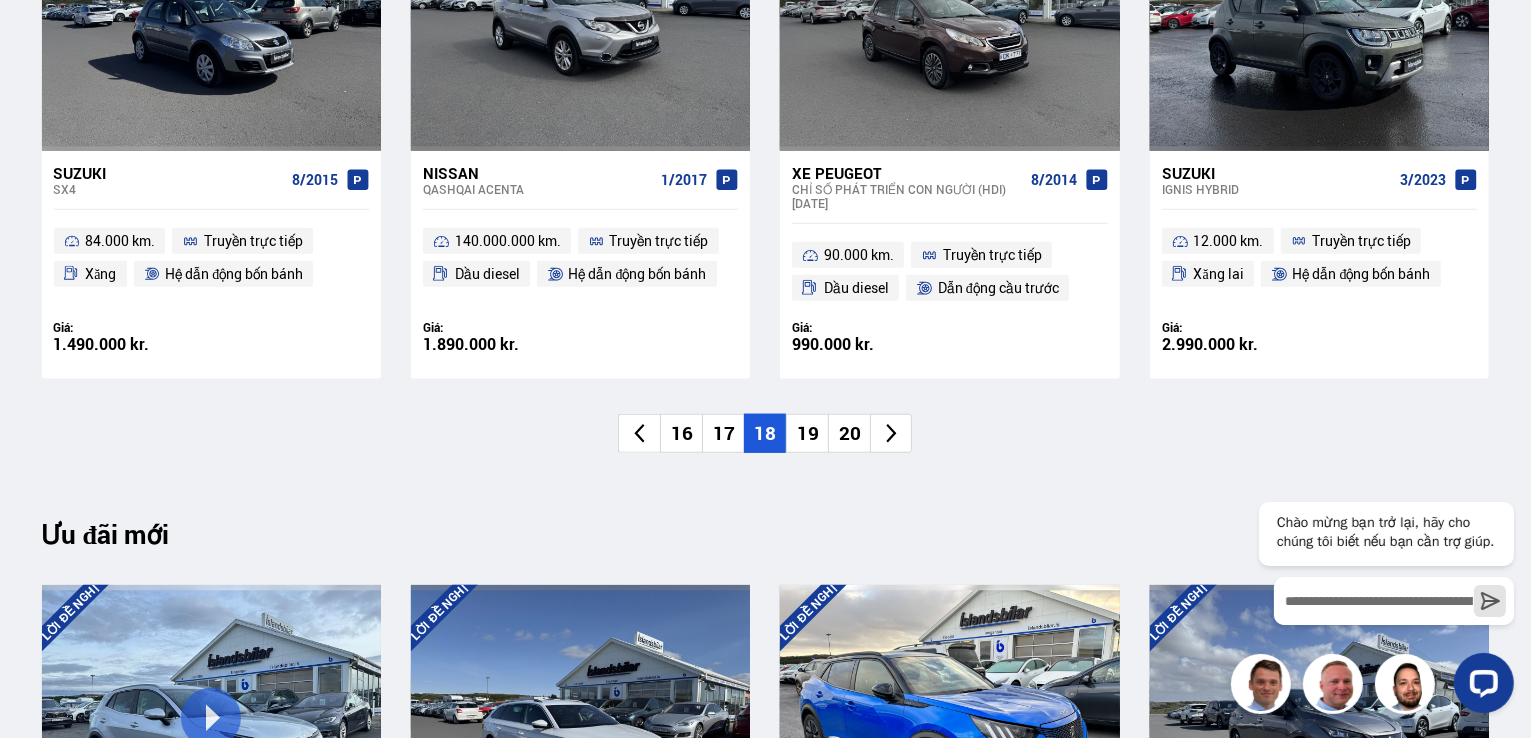 scroll, scrollTop: 1700, scrollLeft: 0, axis: vertical 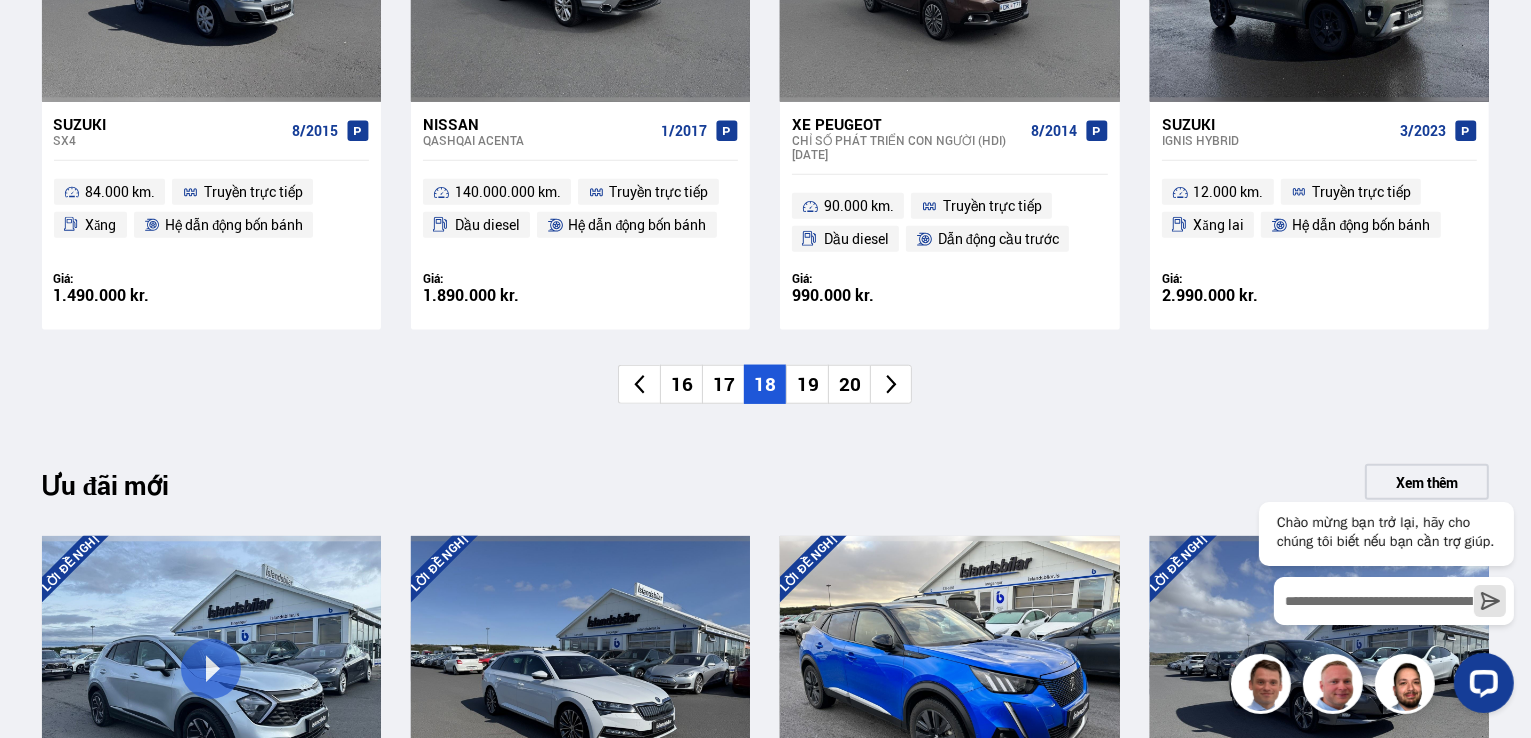 click on "19" at bounding box center [808, 384] 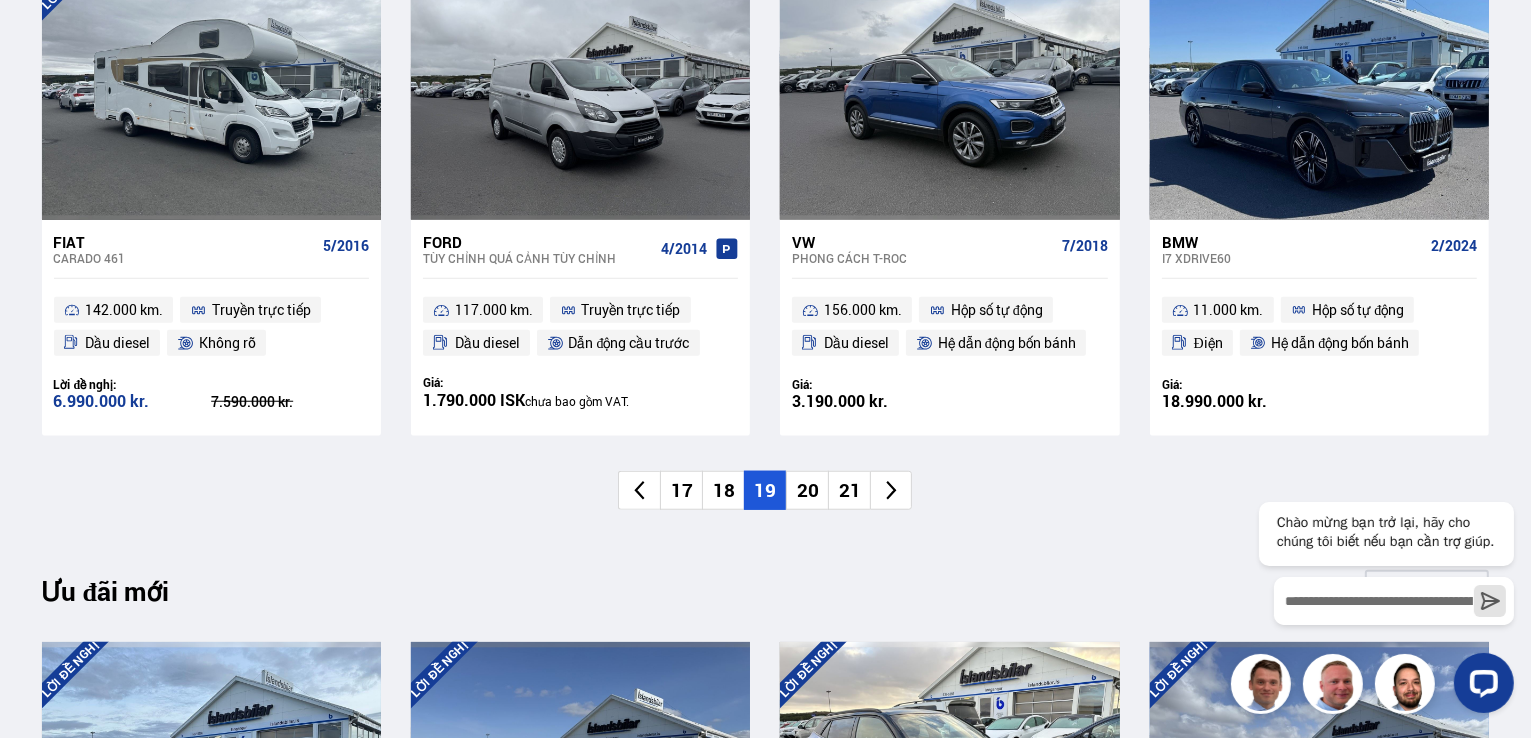 scroll, scrollTop: 1700, scrollLeft: 0, axis: vertical 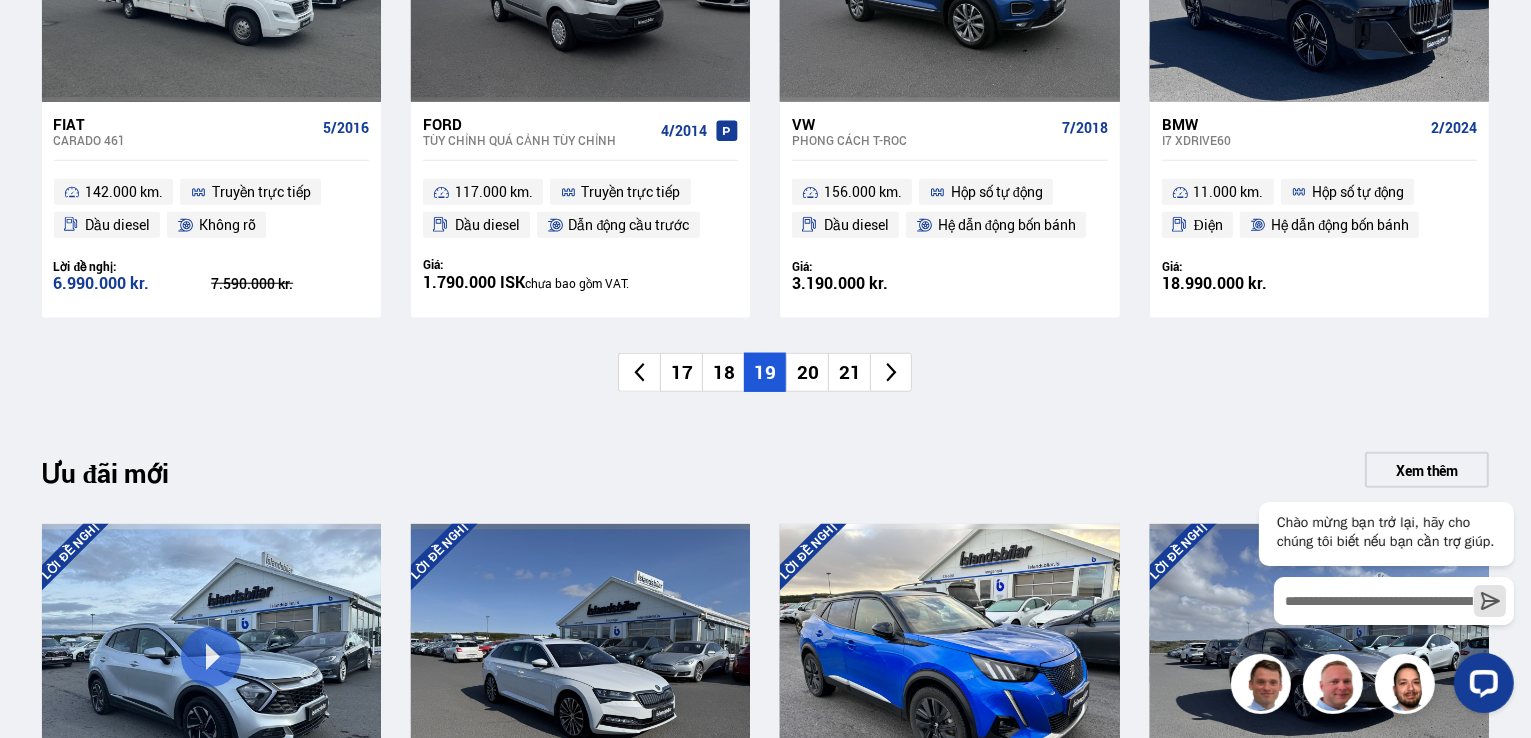 click on "20" at bounding box center (808, 372) 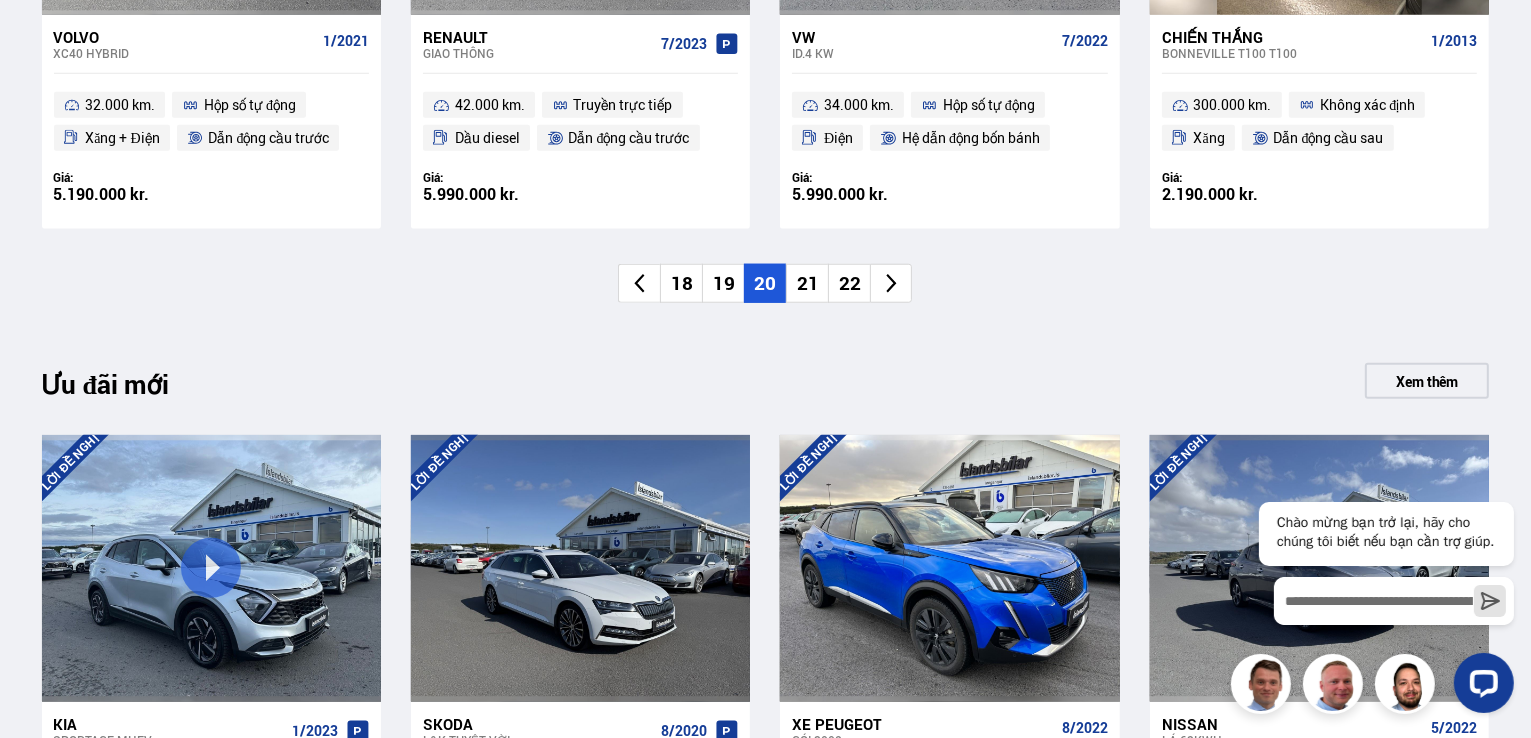 scroll, scrollTop: 1800, scrollLeft: 0, axis: vertical 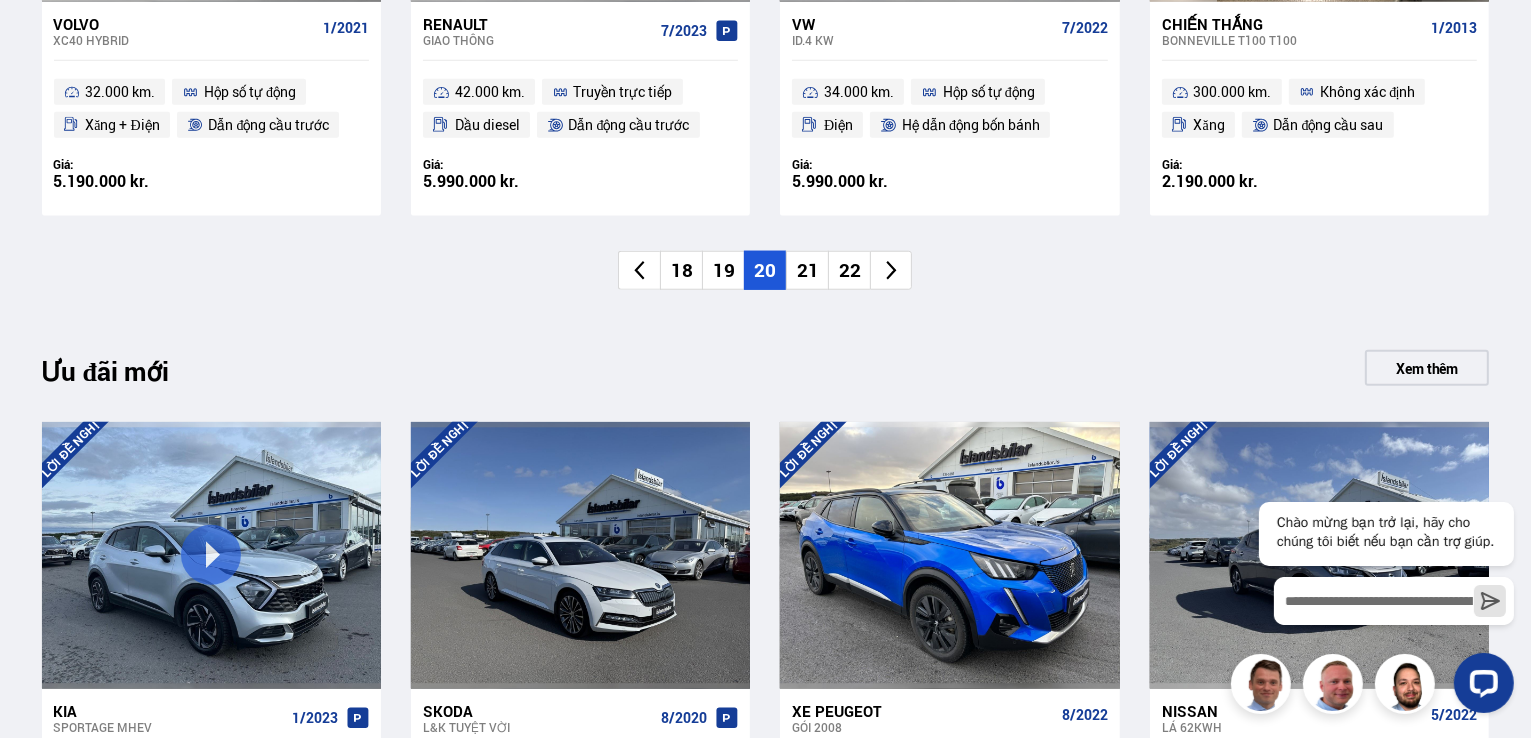 click on "21" at bounding box center [808, 270] 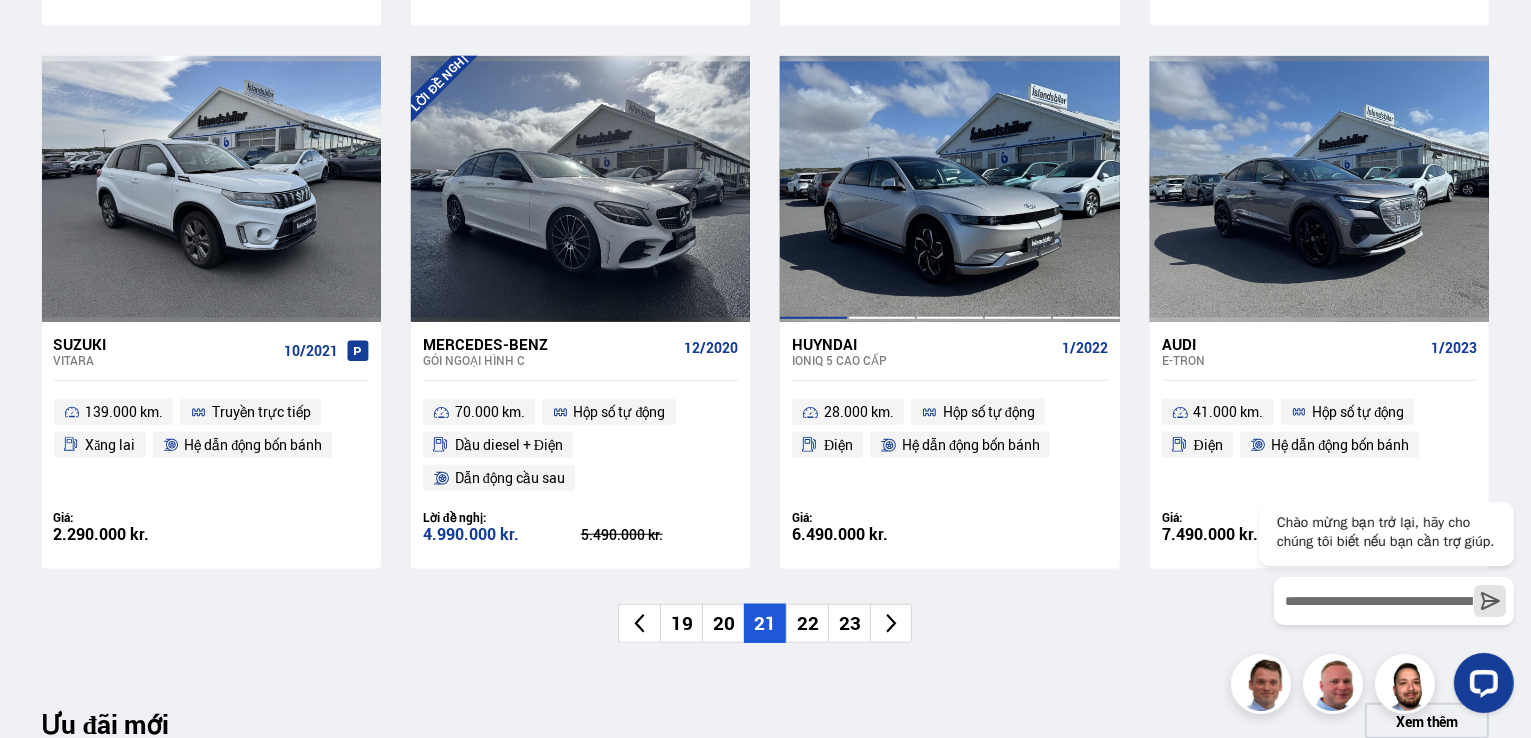 scroll, scrollTop: 1600, scrollLeft: 0, axis: vertical 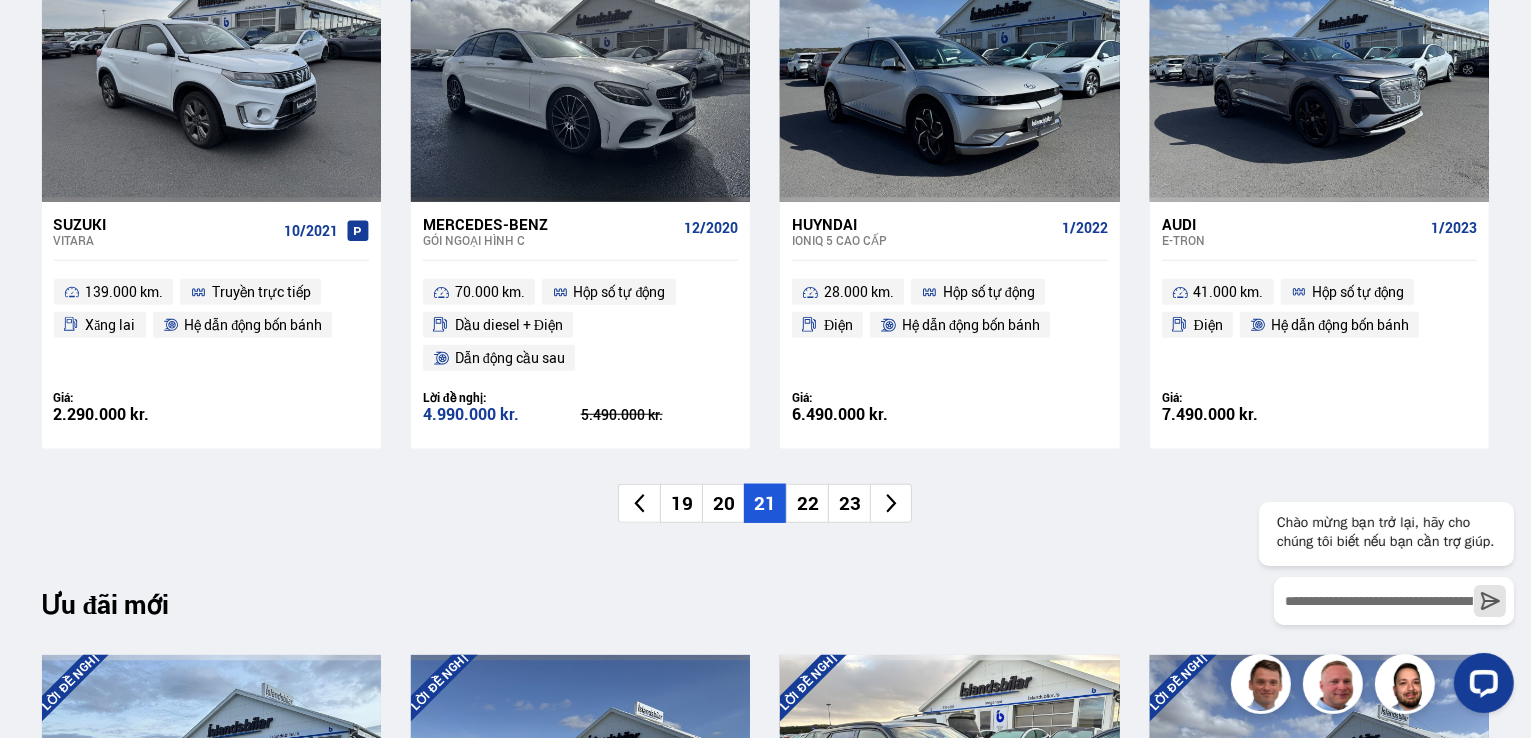 click on "22" at bounding box center [808, 503] 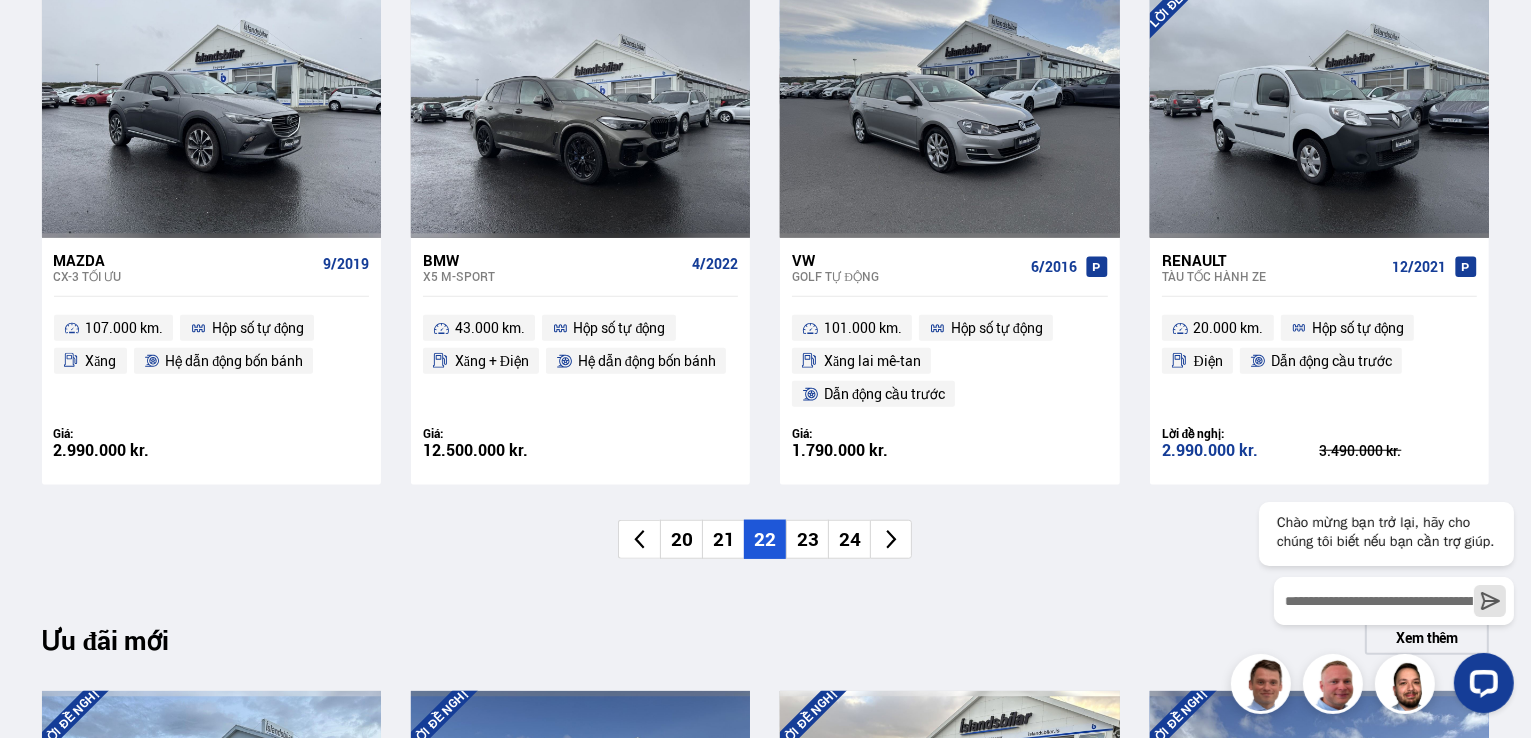 scroll, scrollTop: 1600, scrollLeft: 0, axis: vertical 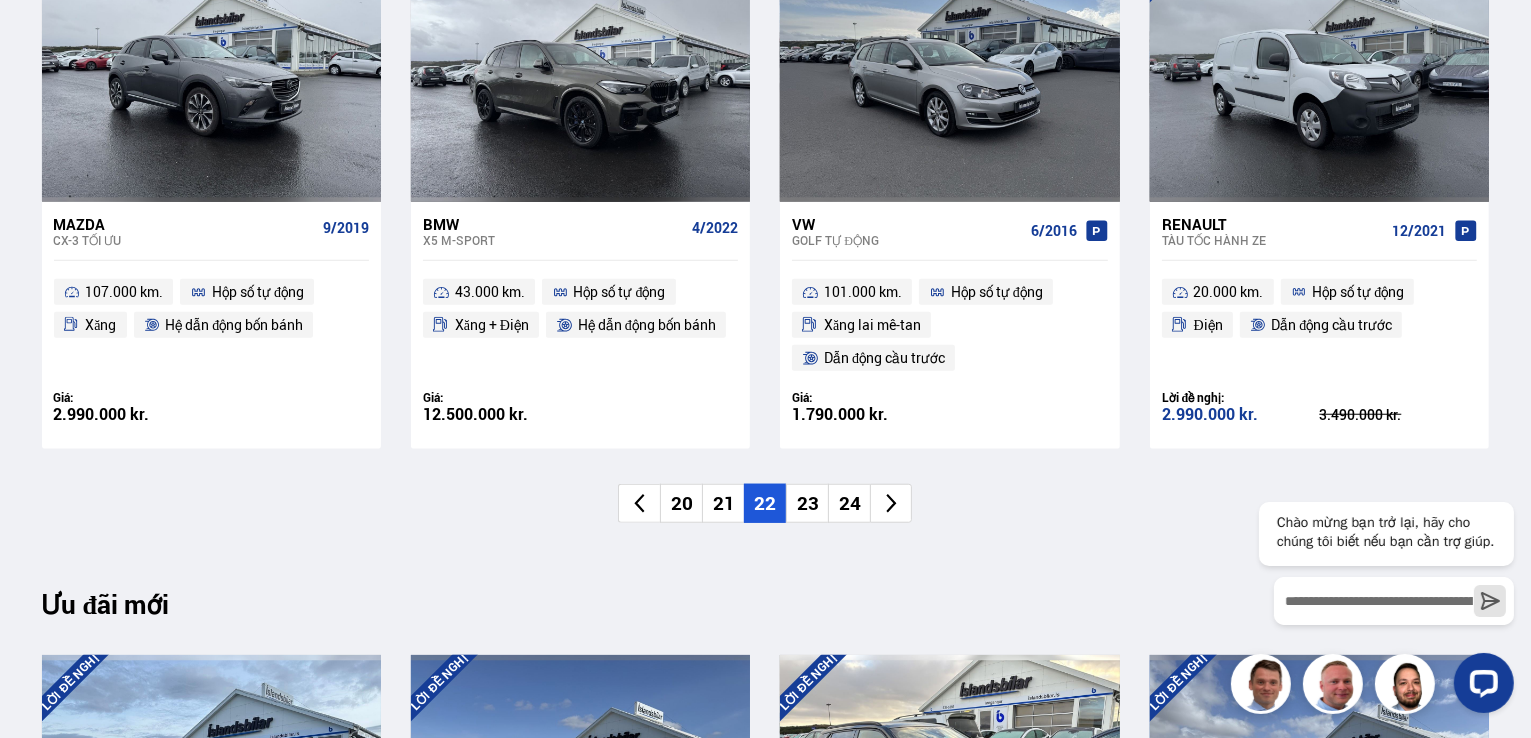 click on "23" at bounding box center [808, 503] 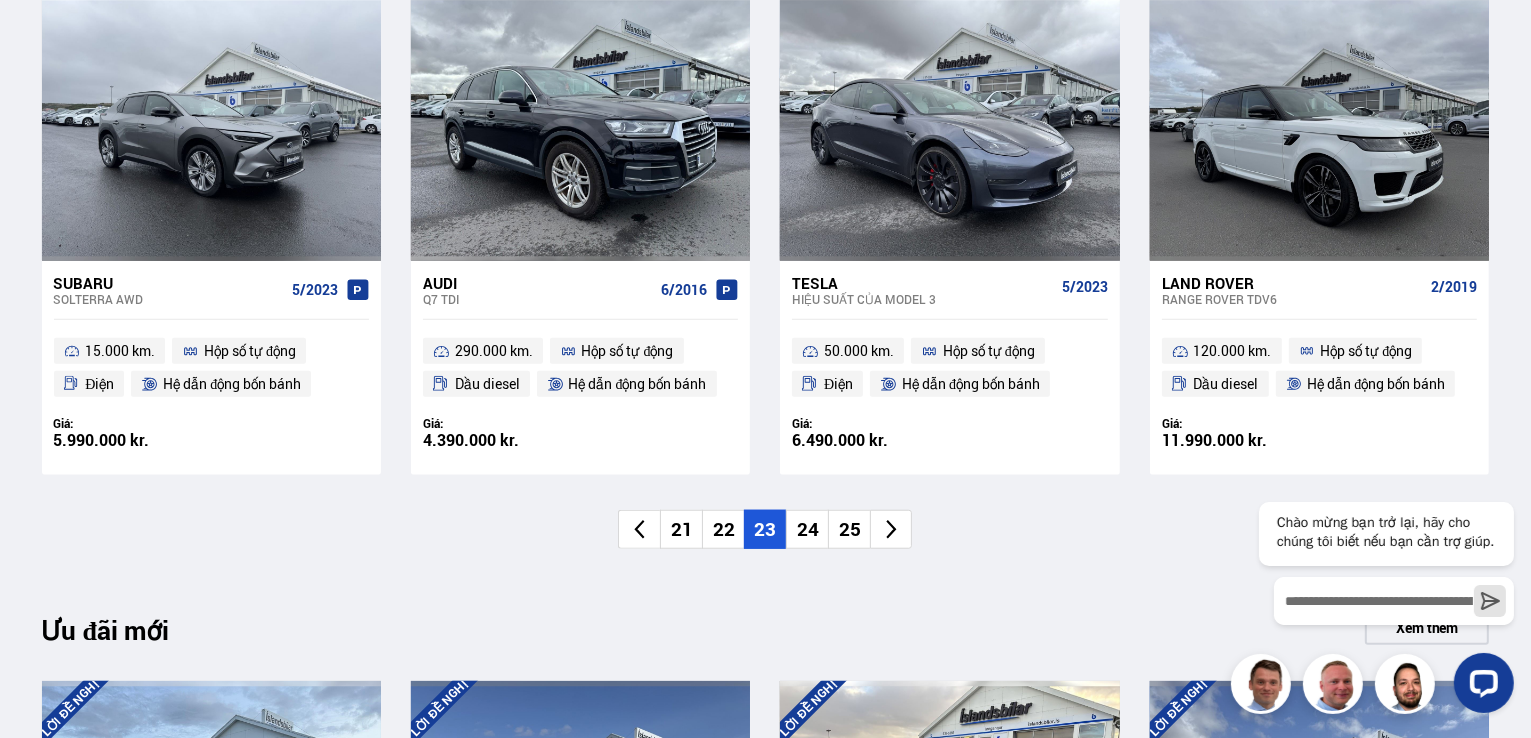 scroll, scrollTop: 1600, scrollLeft: 0, axis: vertical 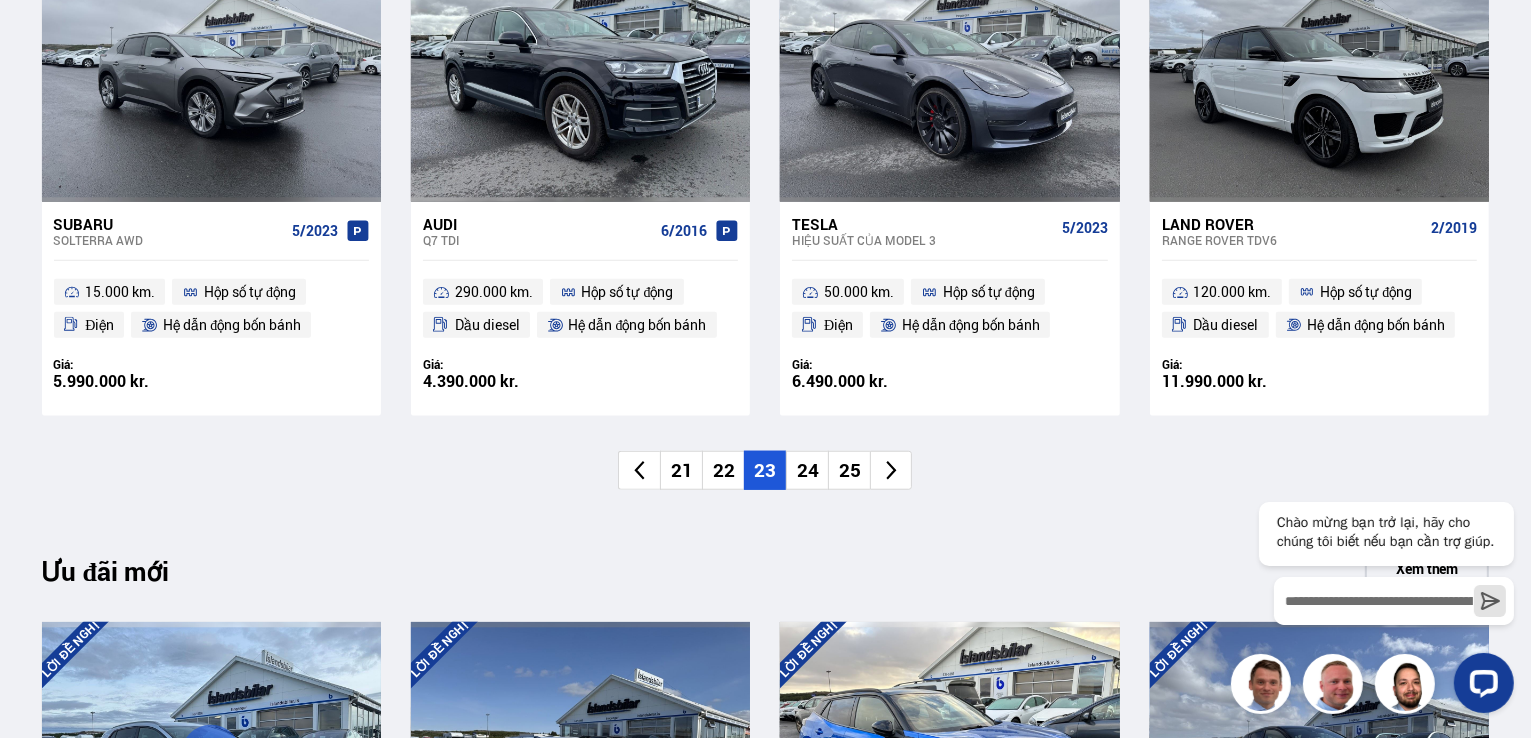 click on "24" at bounding box center [808, 470] 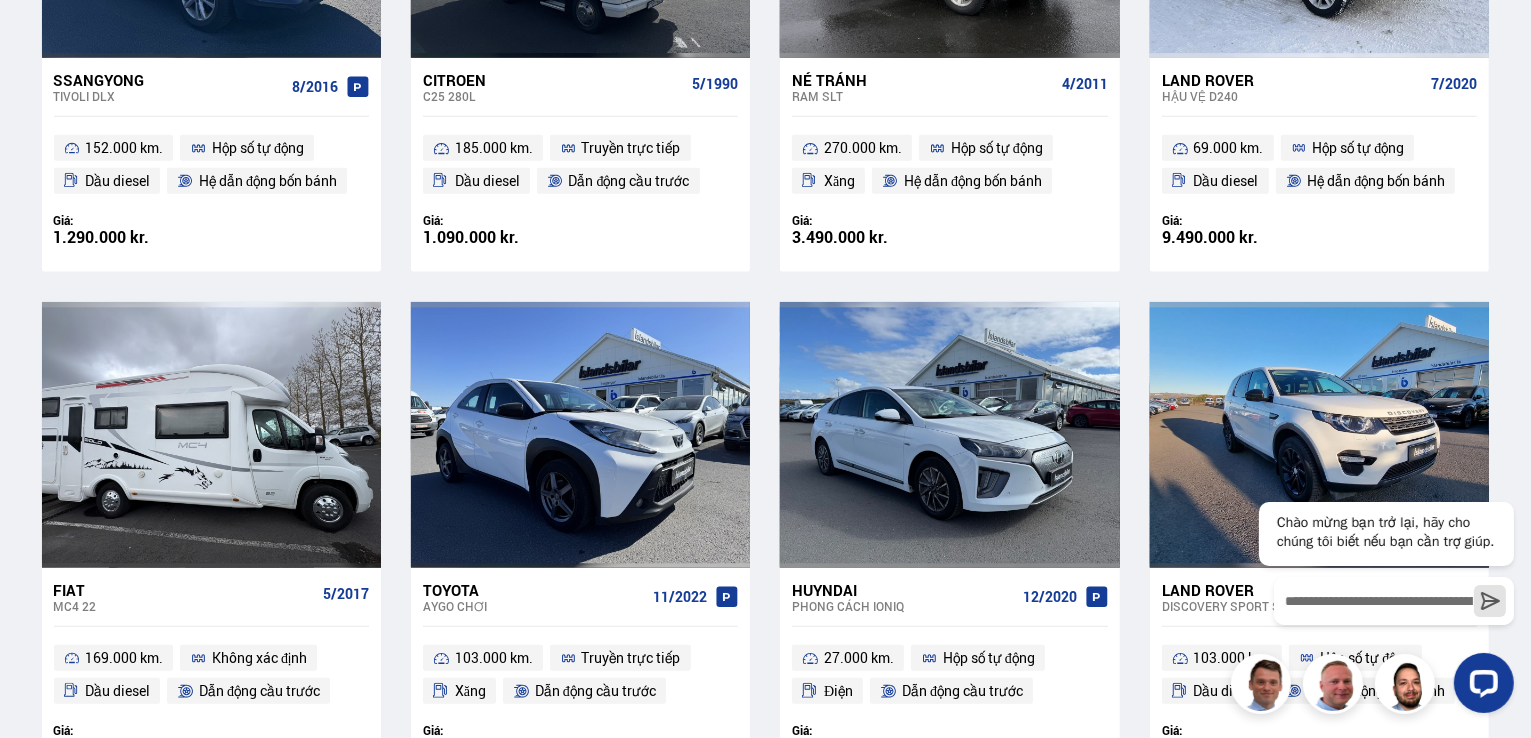 scroll, scrollTop: 1500, scrollLeft: 0, axis: vertical 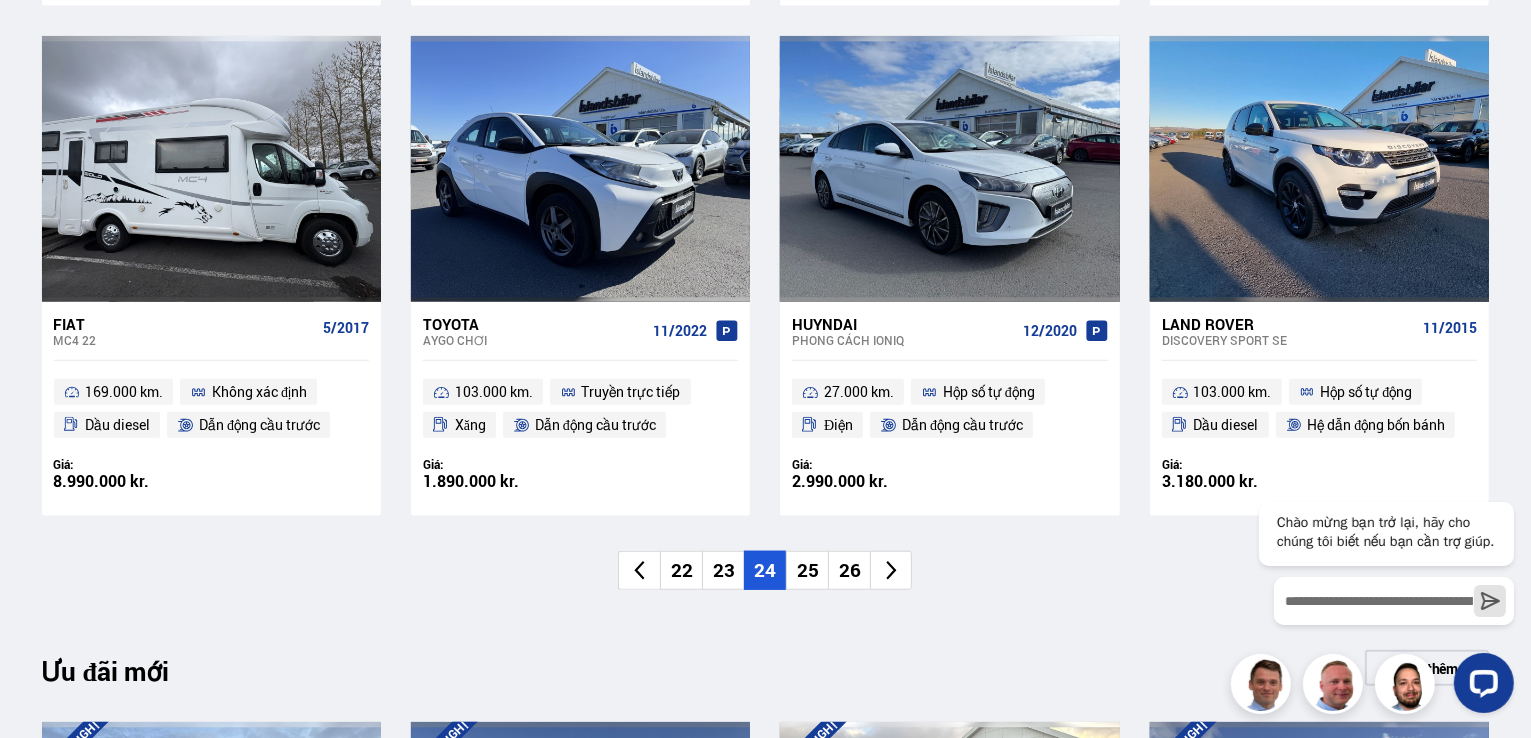 click on "25" at bounding box center (808, 570) 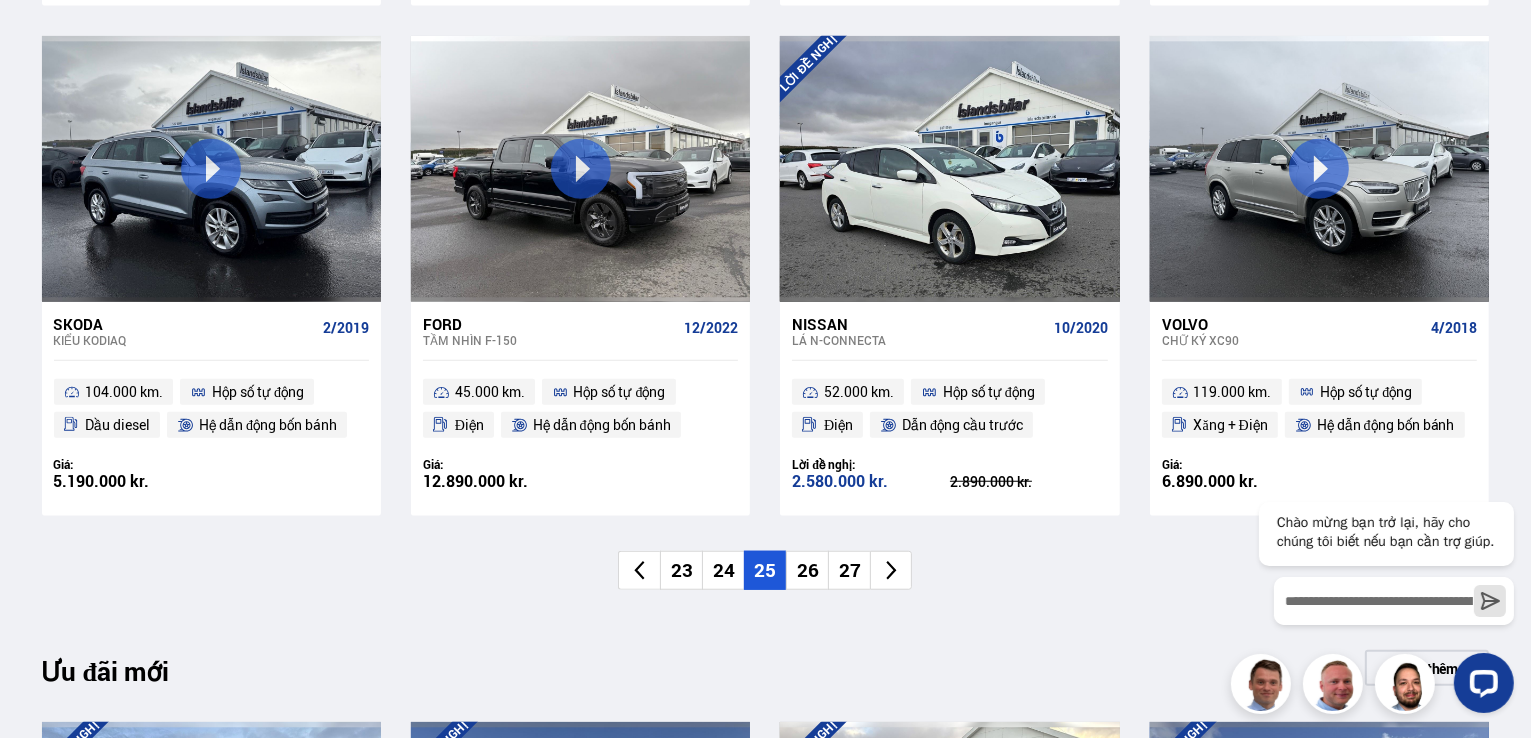 scroll, scrollTop: 1500, scrollLeft: 0, axis: vertical 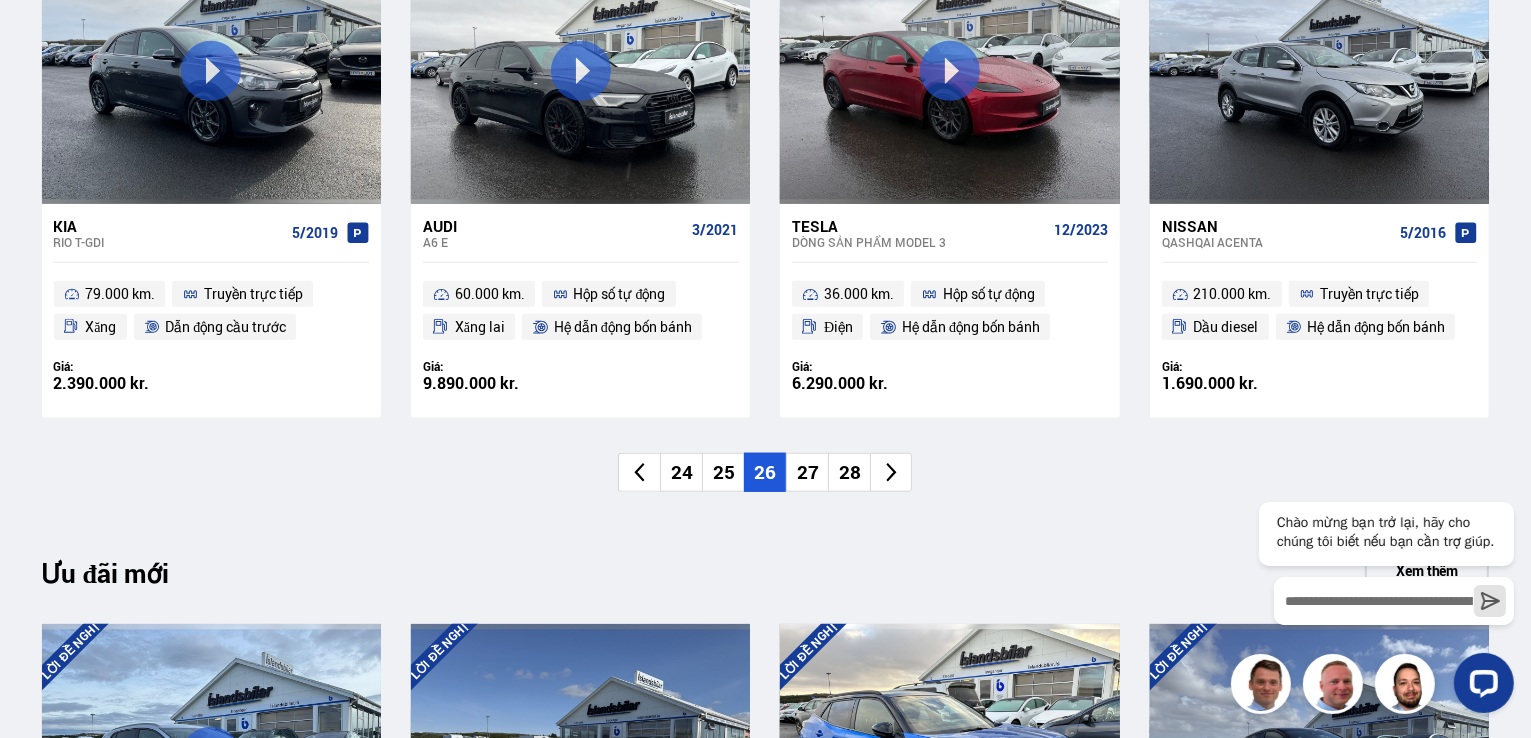 click on "27" at bounding box center (808, 472) 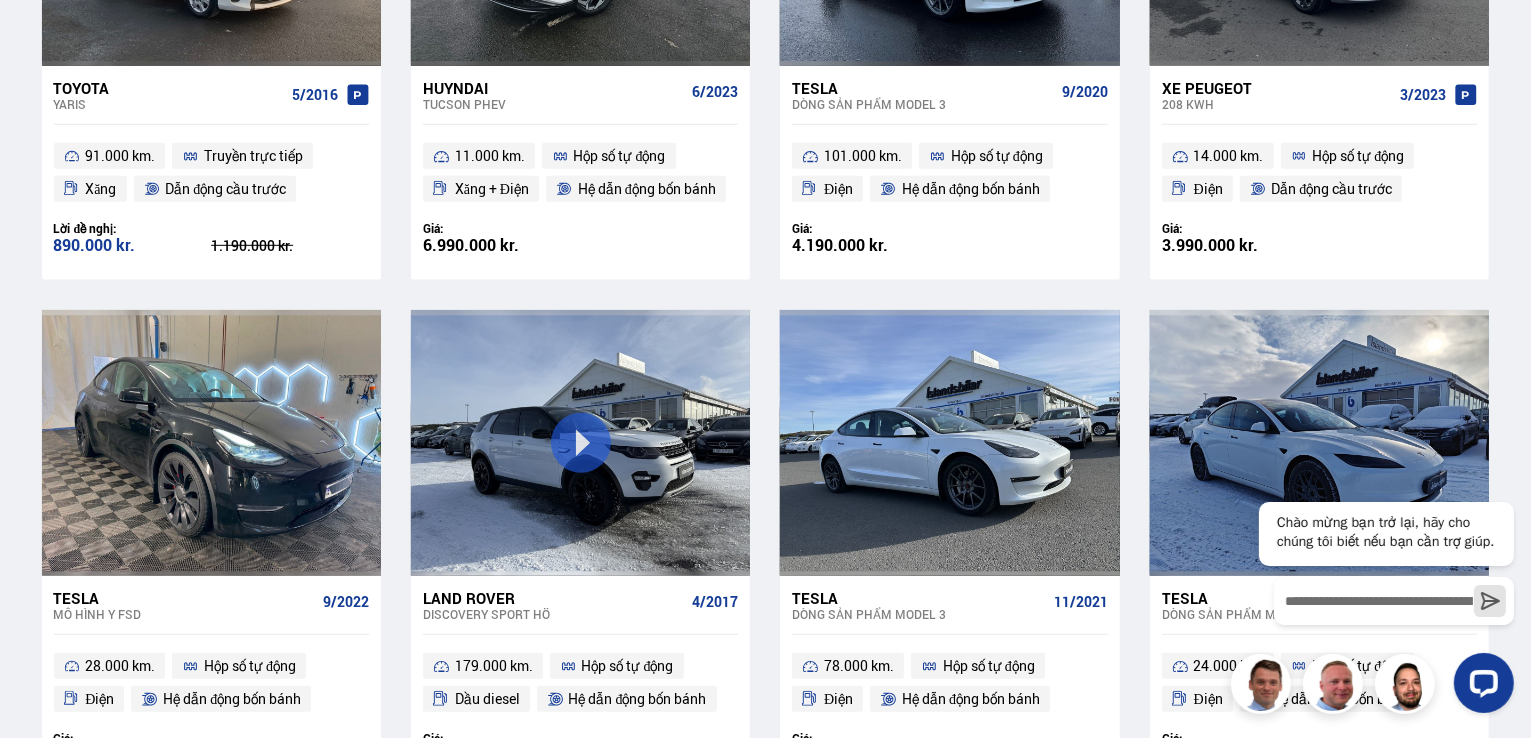 scroll, scrollTop: 1400, scrollLeft: 0, axis: vertical 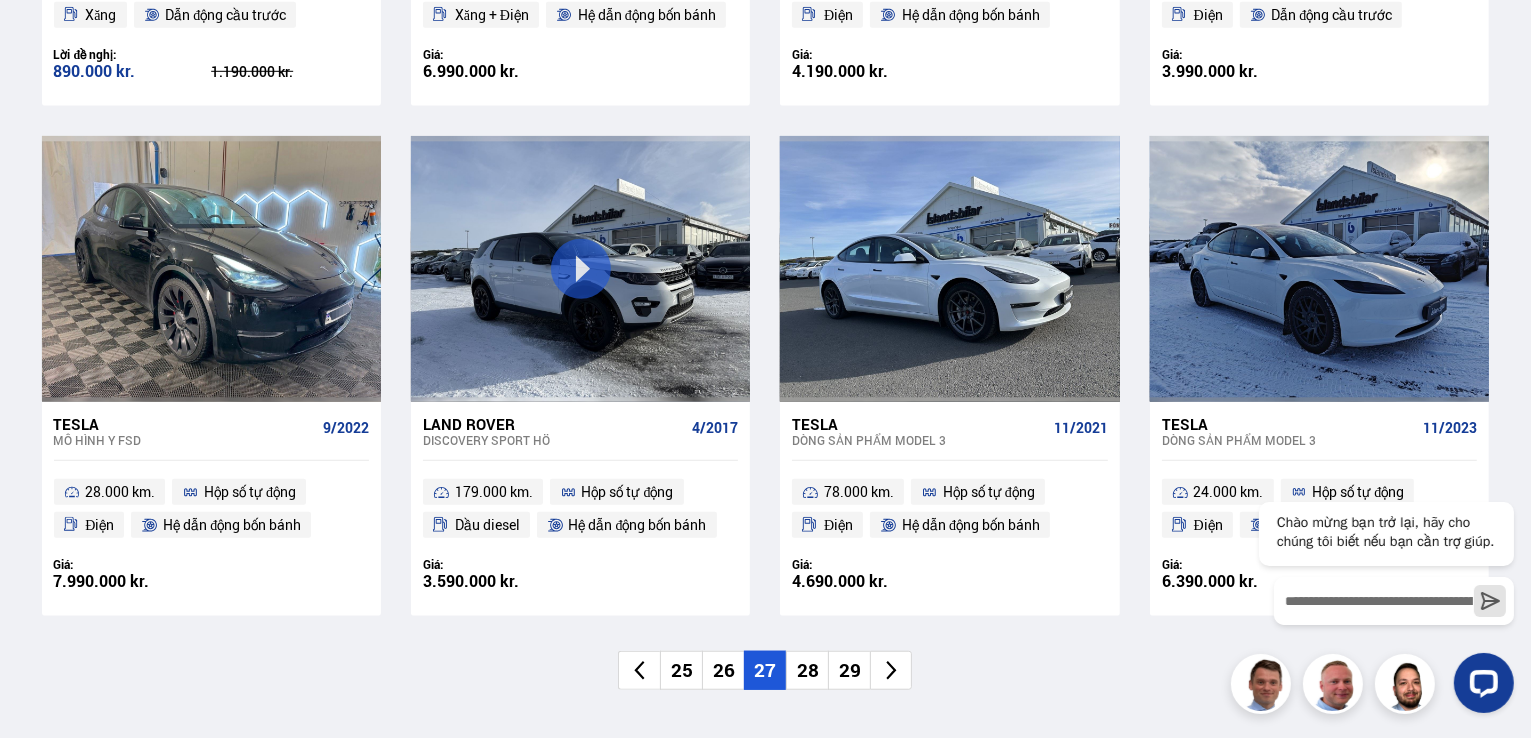 click on "28" at bounding box center (808, 670) 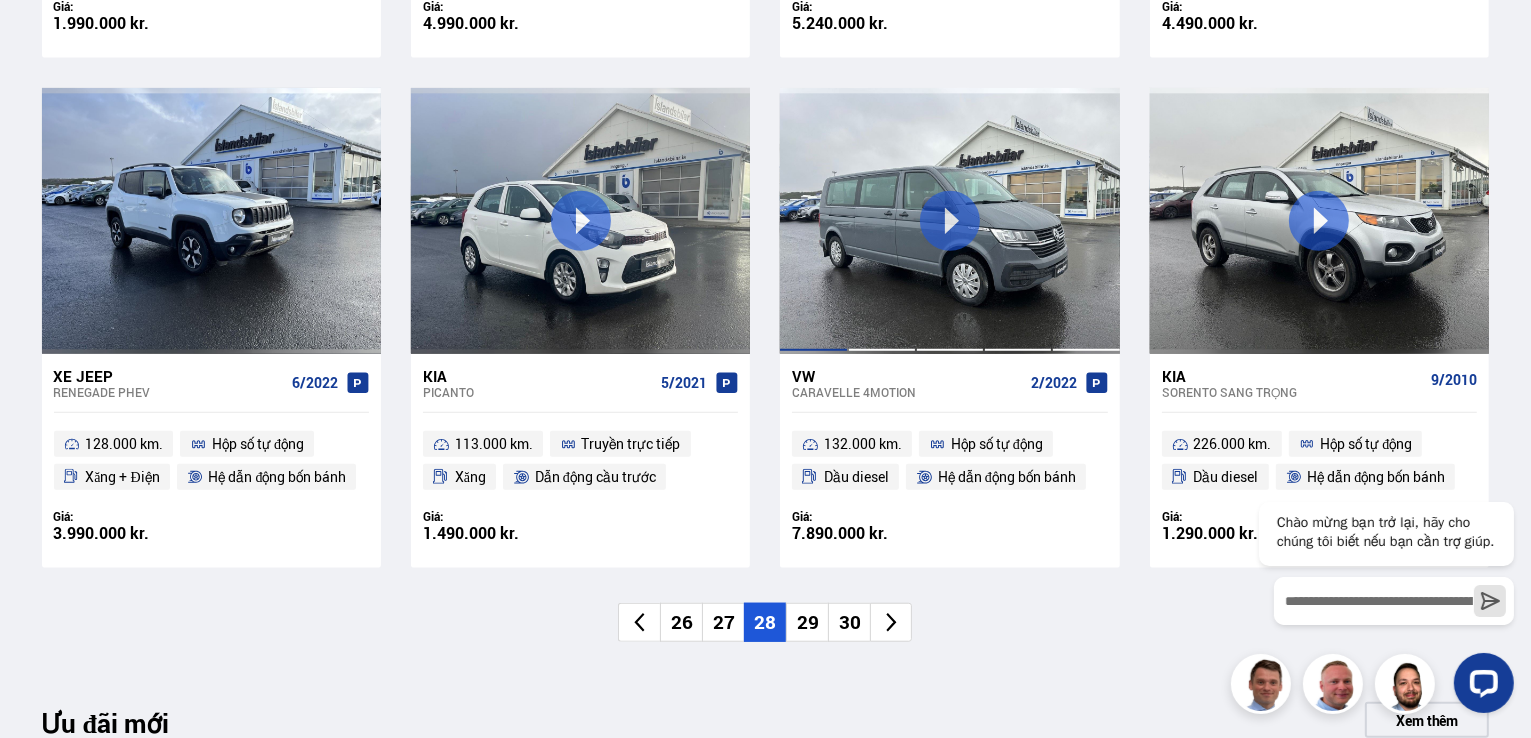 scroll, scrollTop: 1600, scrollLeft: 0, axis: vertical 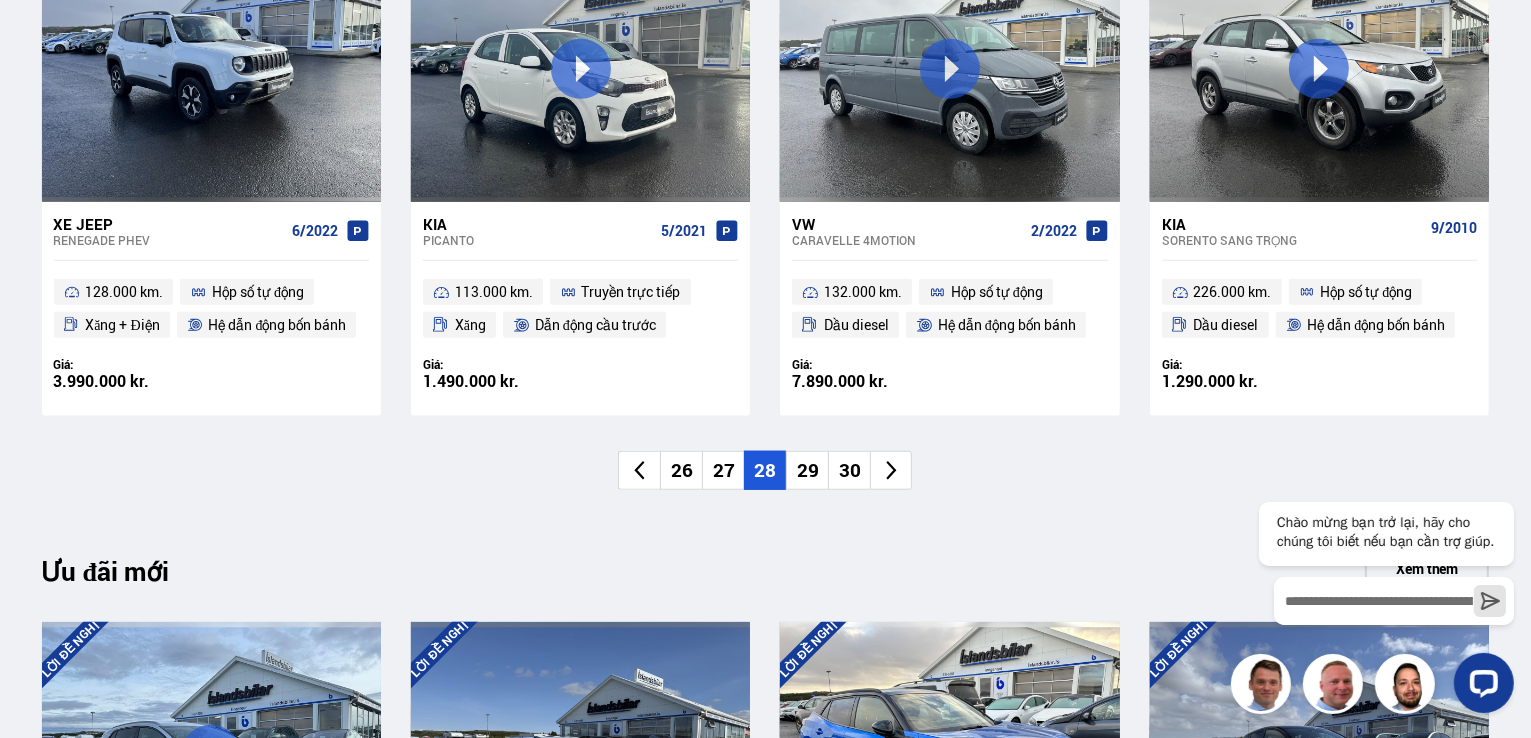 click on "29" at bounding box center [808, 470] 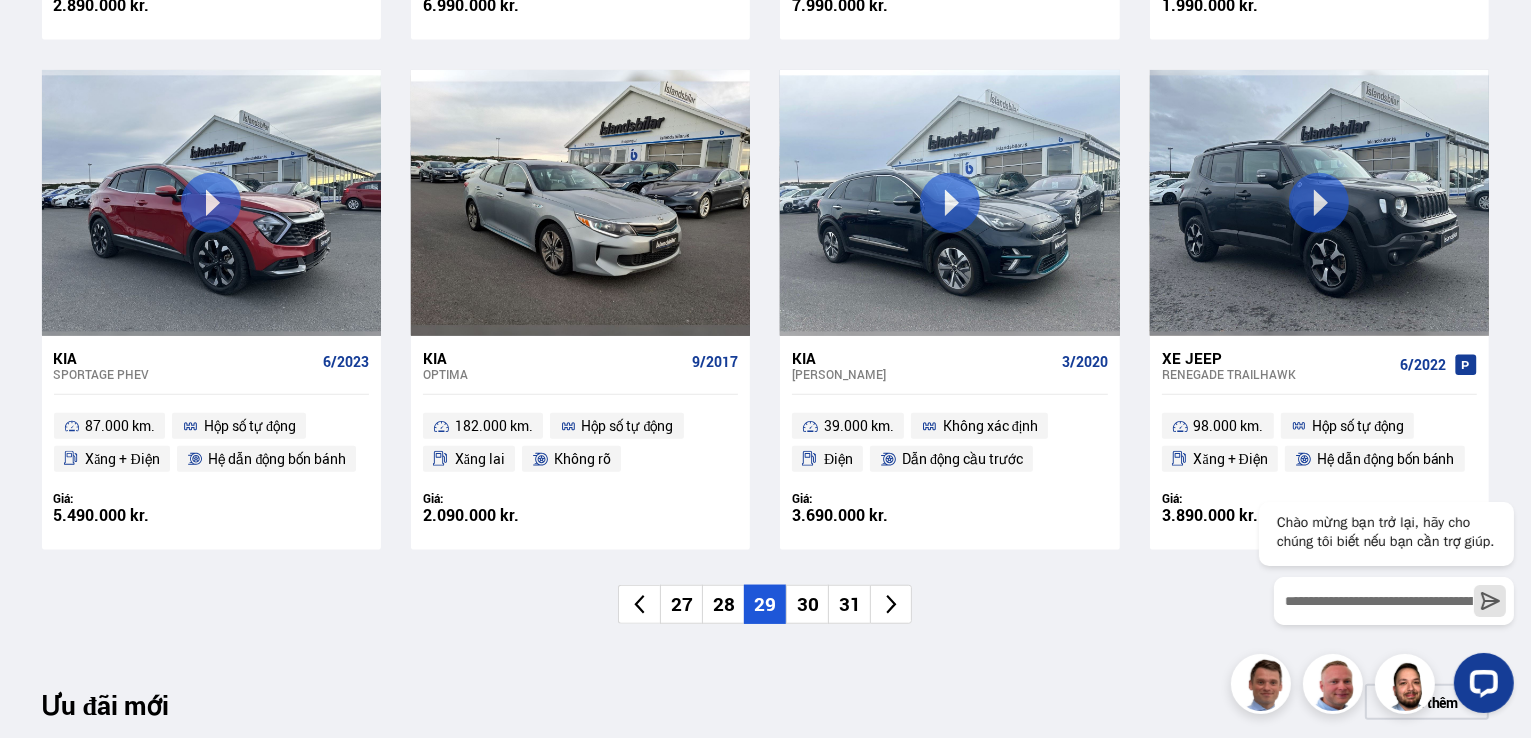 scroll, scrollTop: 1600, scrollLeft: 0, axis: vertical 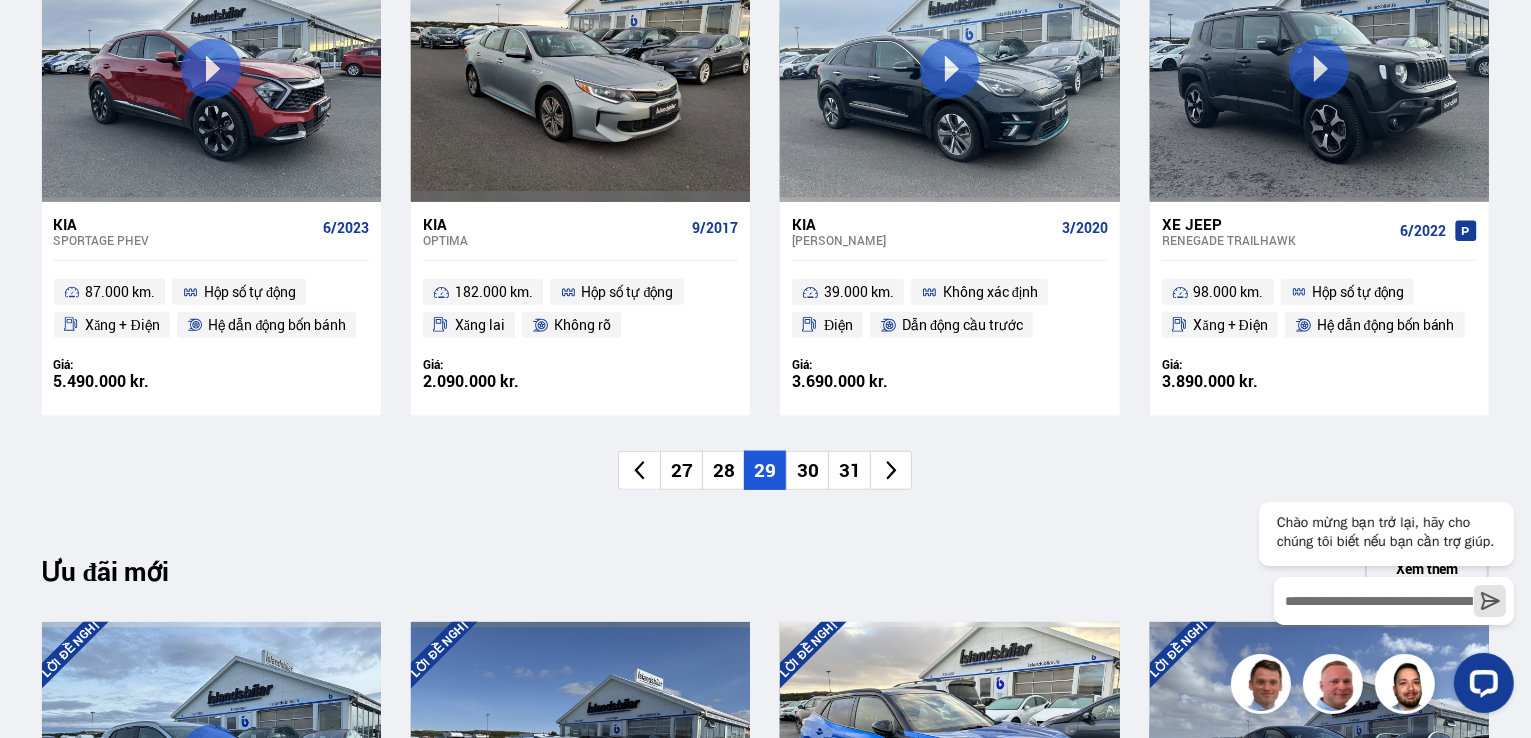 click on "30" at bounding box center [808, 470] 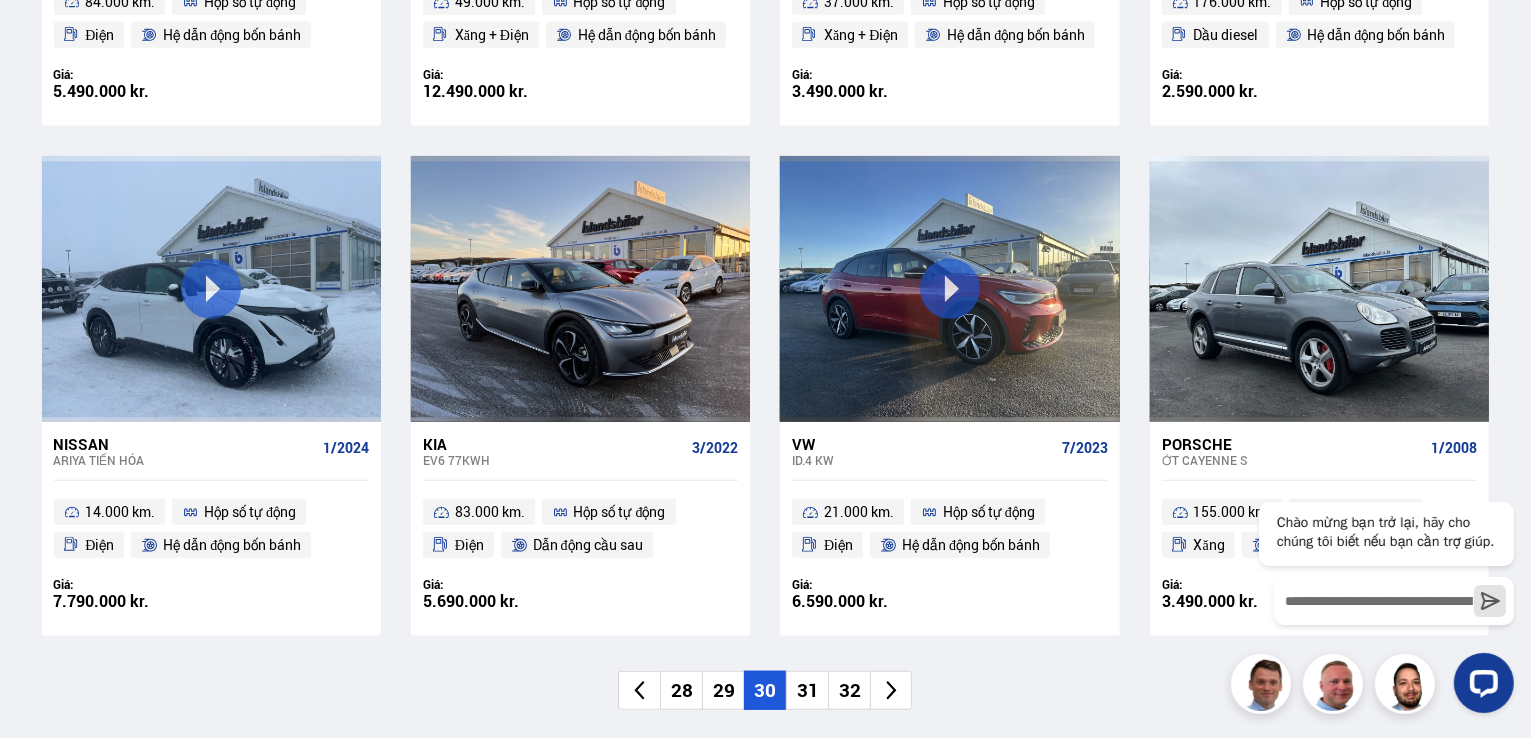 scroll, scrollTop: 1400, scrollLeft: 0, axis: vertical 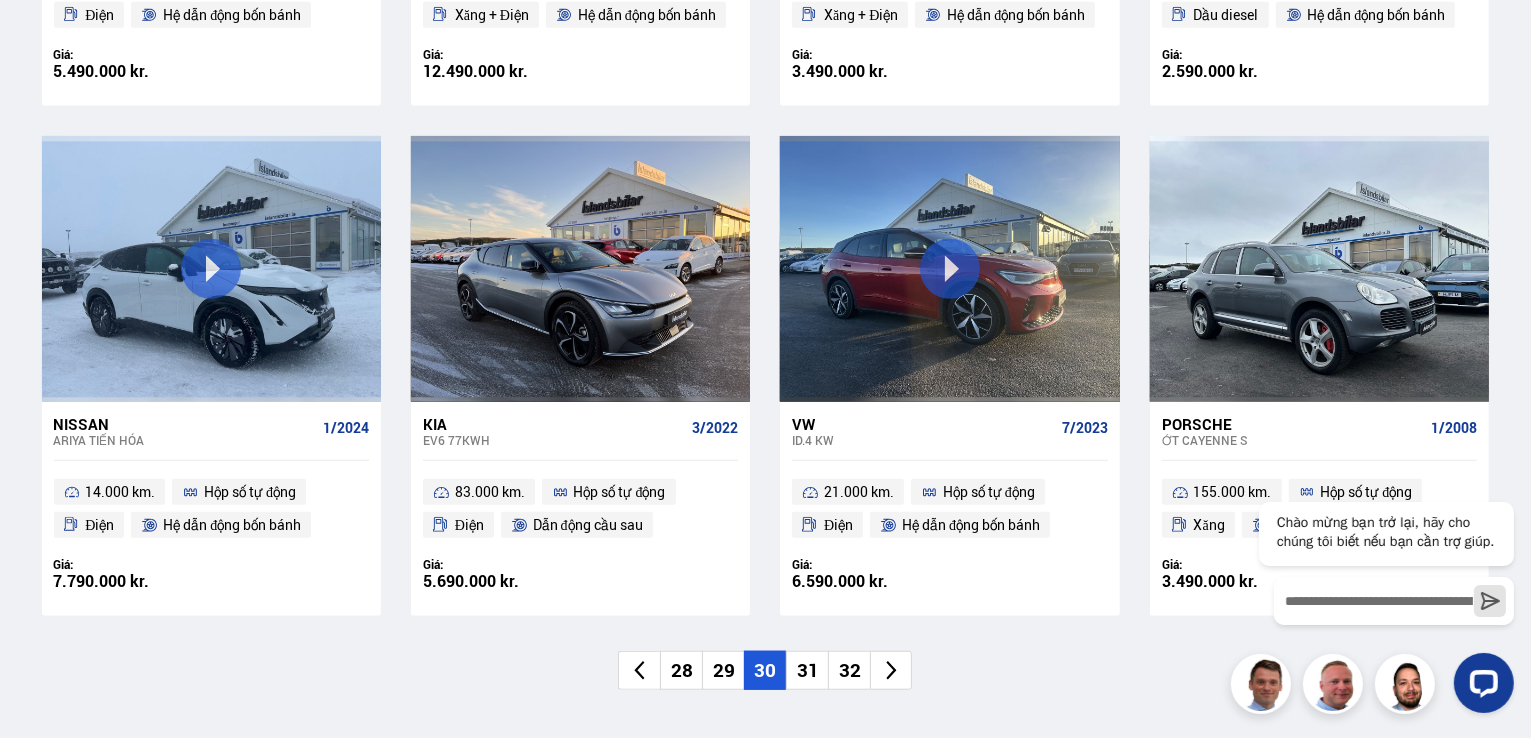 click on "31" at bounding box center (808, 670) 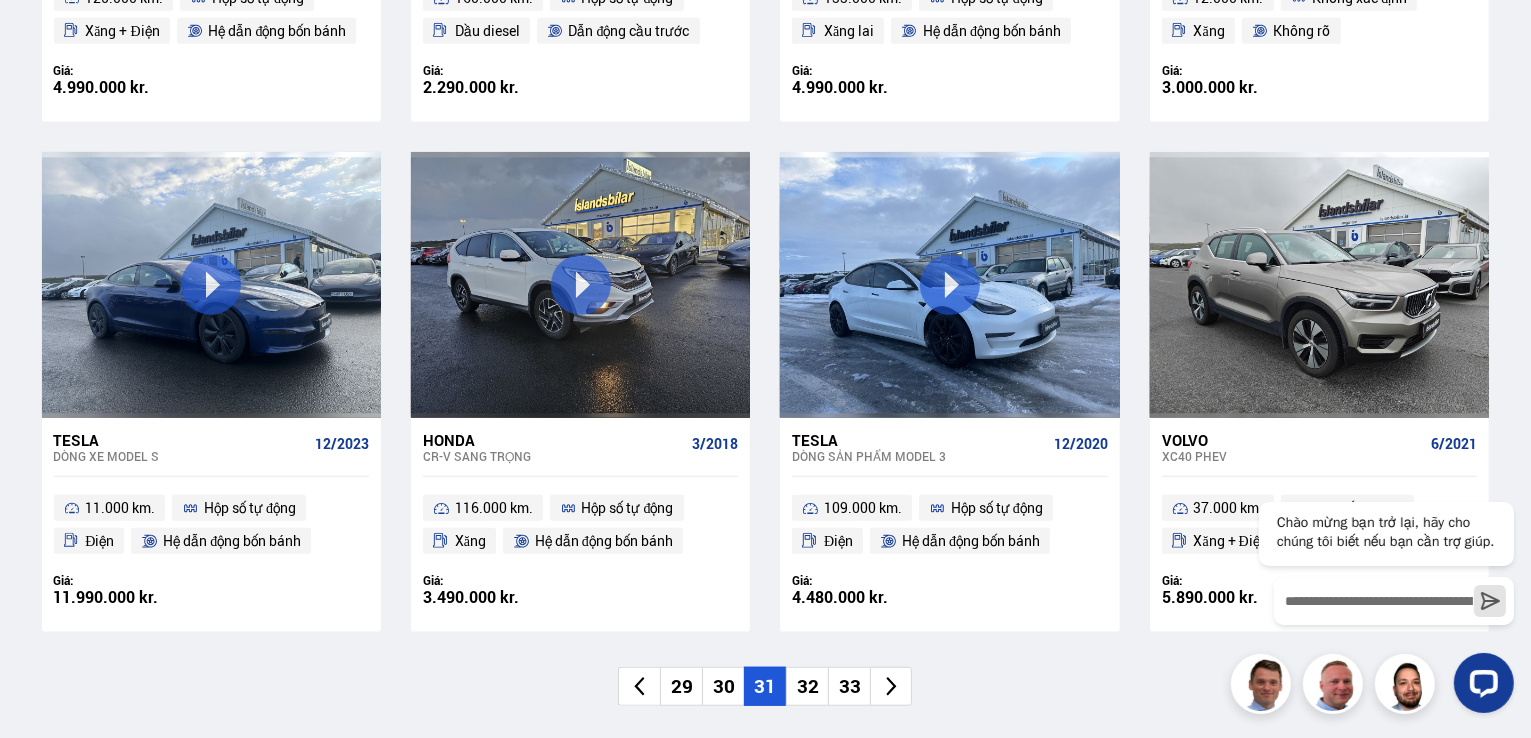 scroll, scrollTop: 1600, scrollLeft: 0, axis: vertical 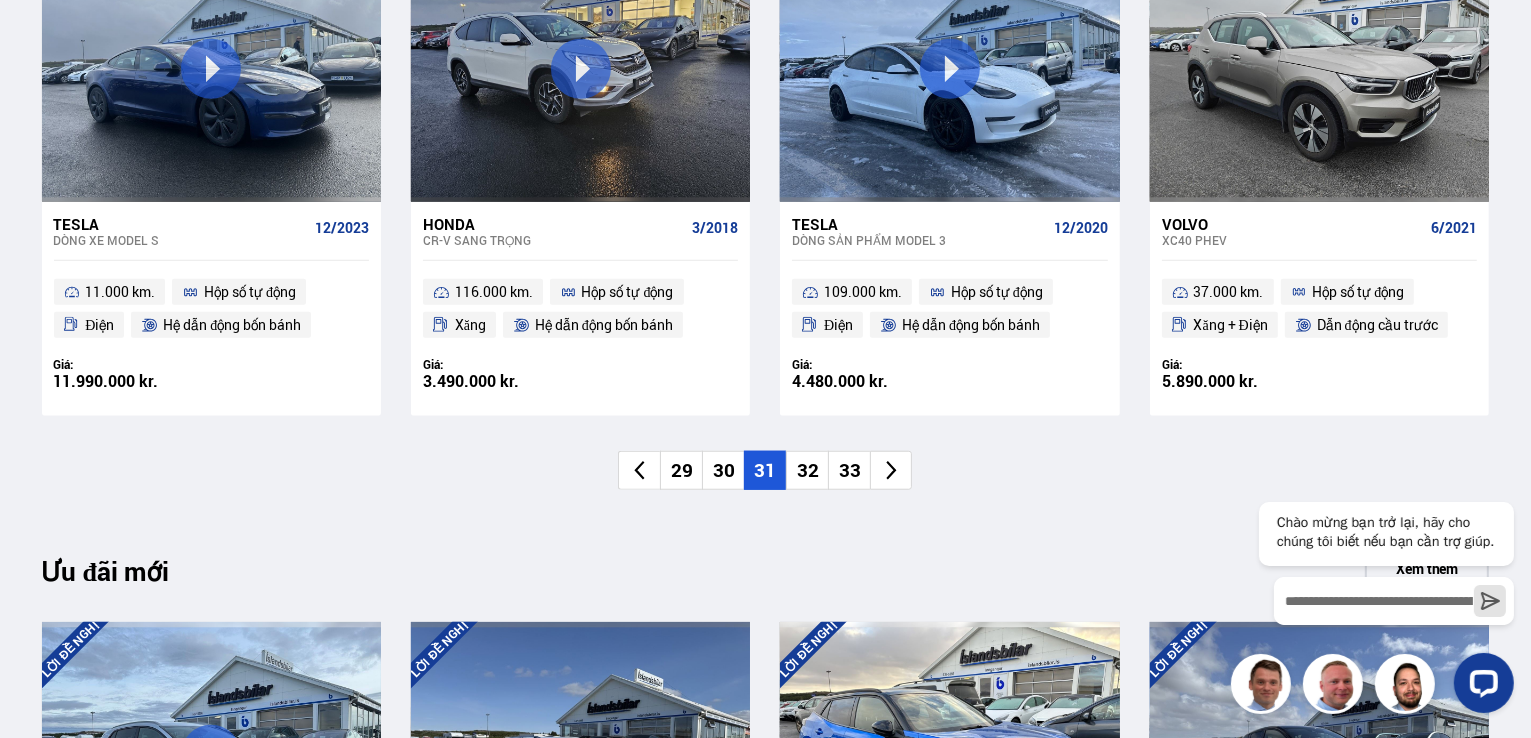 click on "32" at bounding box center (808, 470) 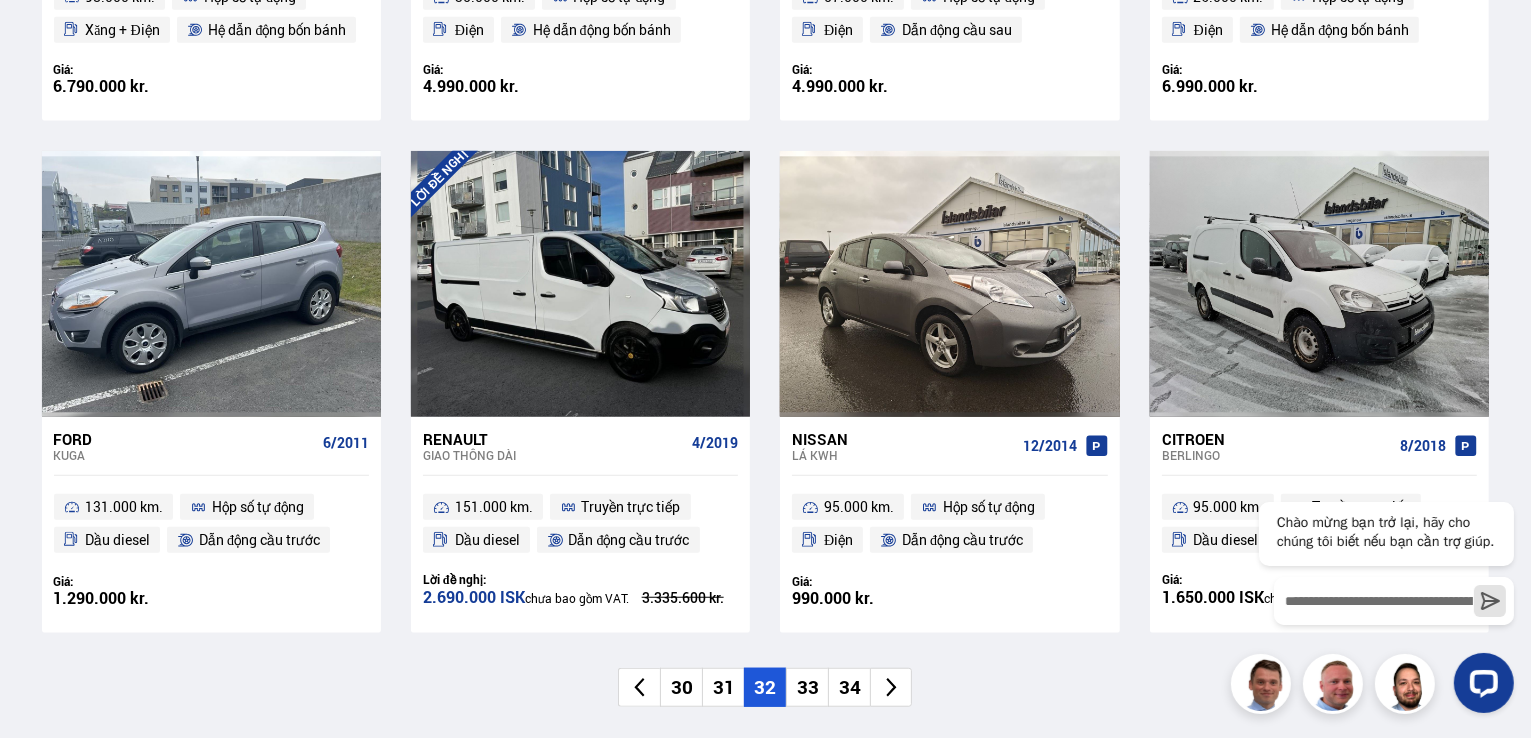 scroll, scrollTop: 1500, scrollLeft: 0, axis: vertical 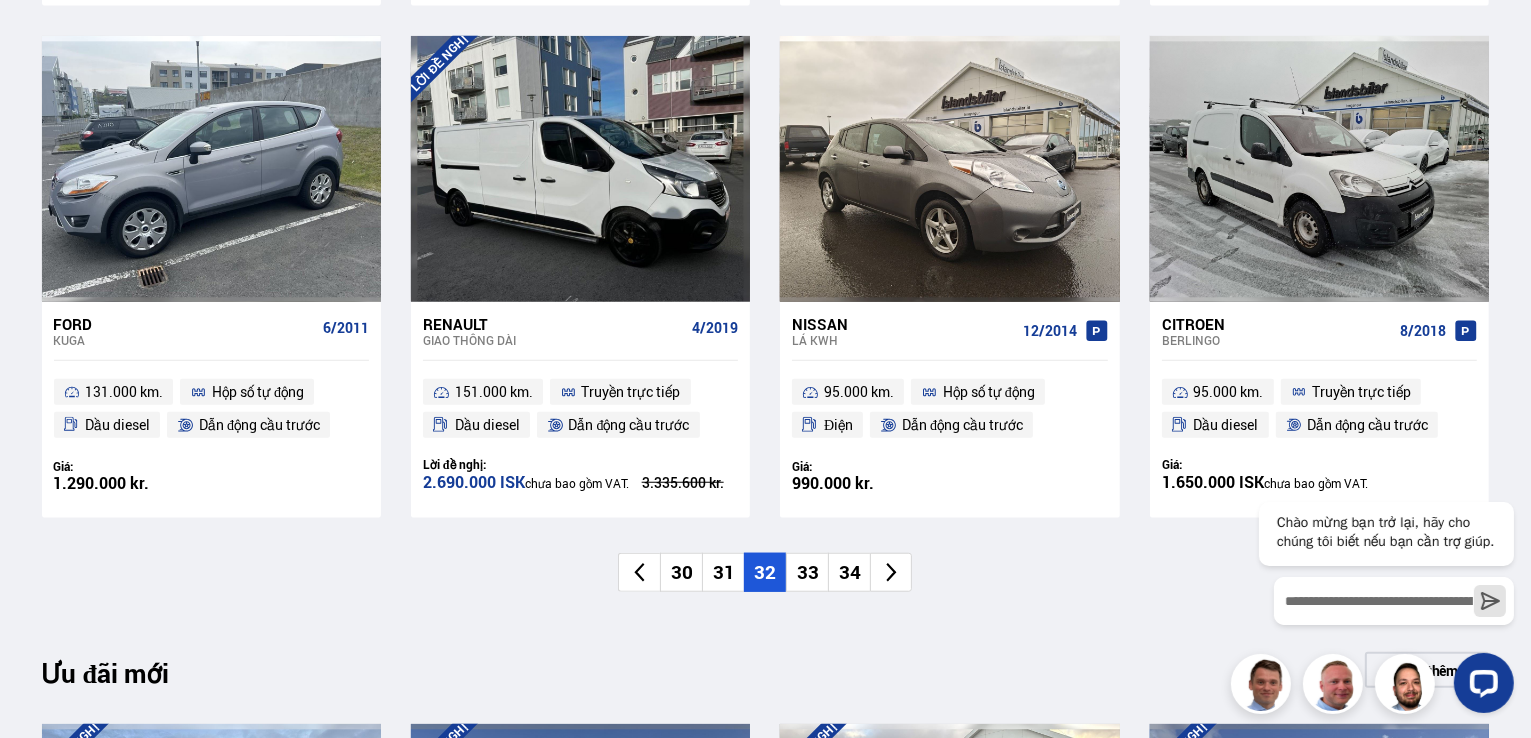 click on "33" at bounding box center (808, 572) 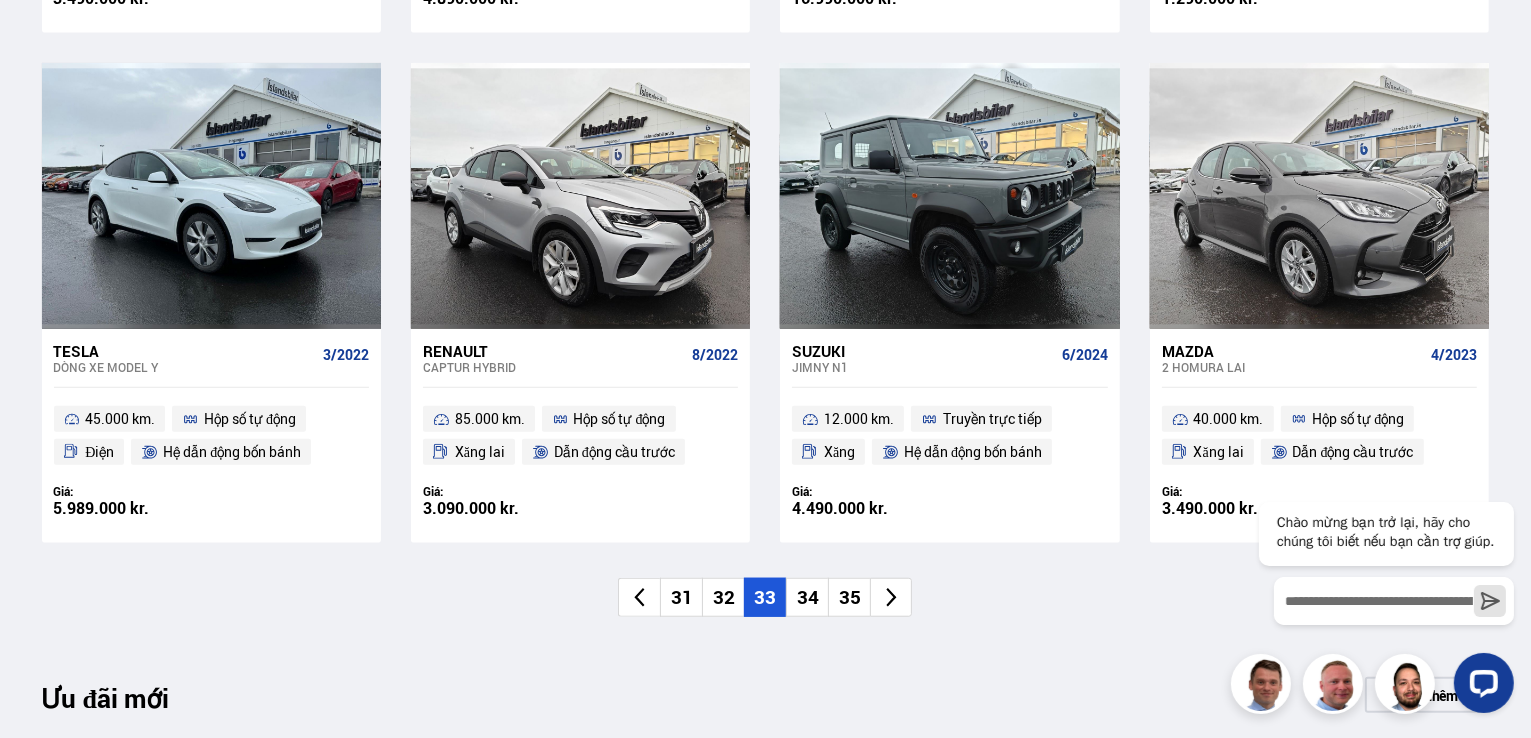 scroll, scrollTop: 1600, scrollLeft: 0, axis: vertical 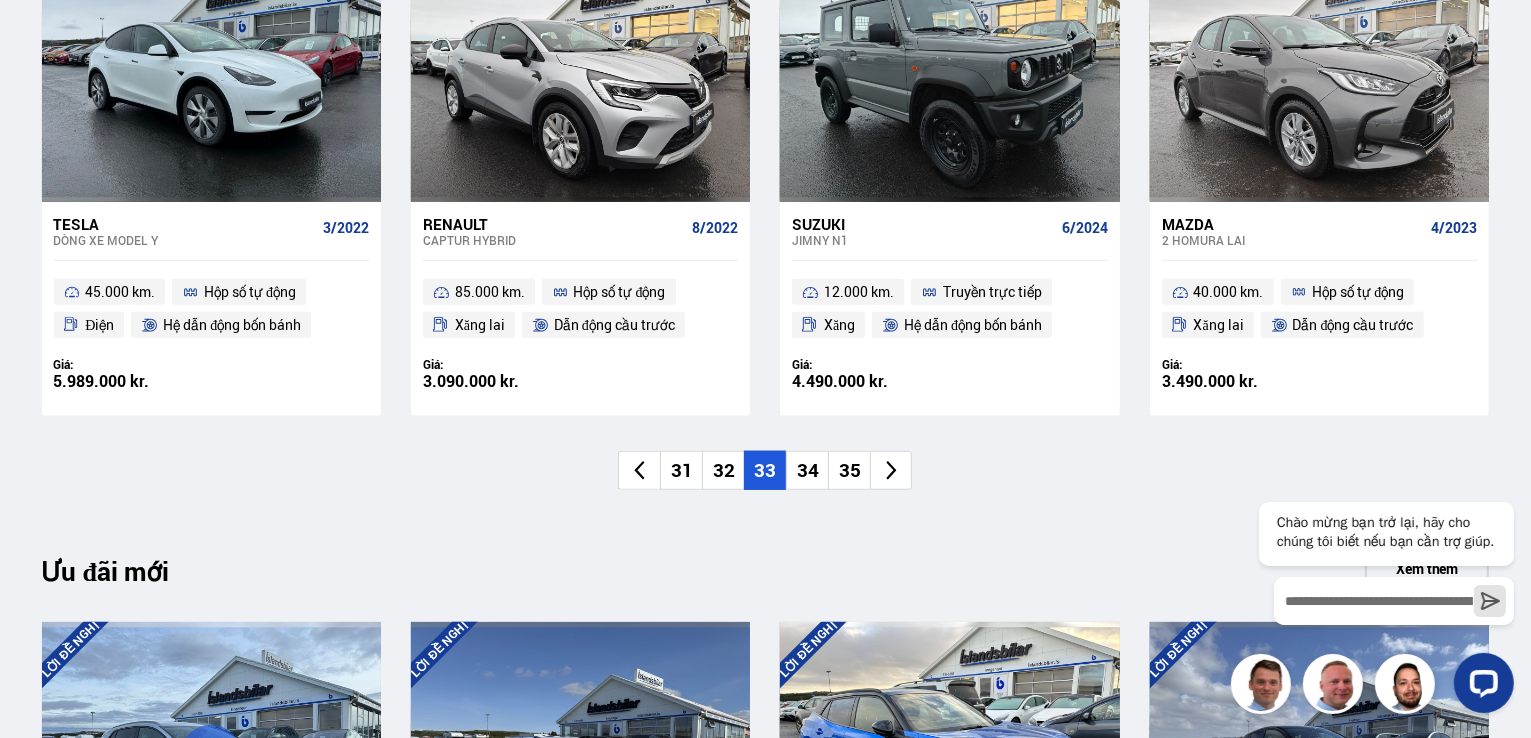 click on "34" at bounding box center [808, 470] 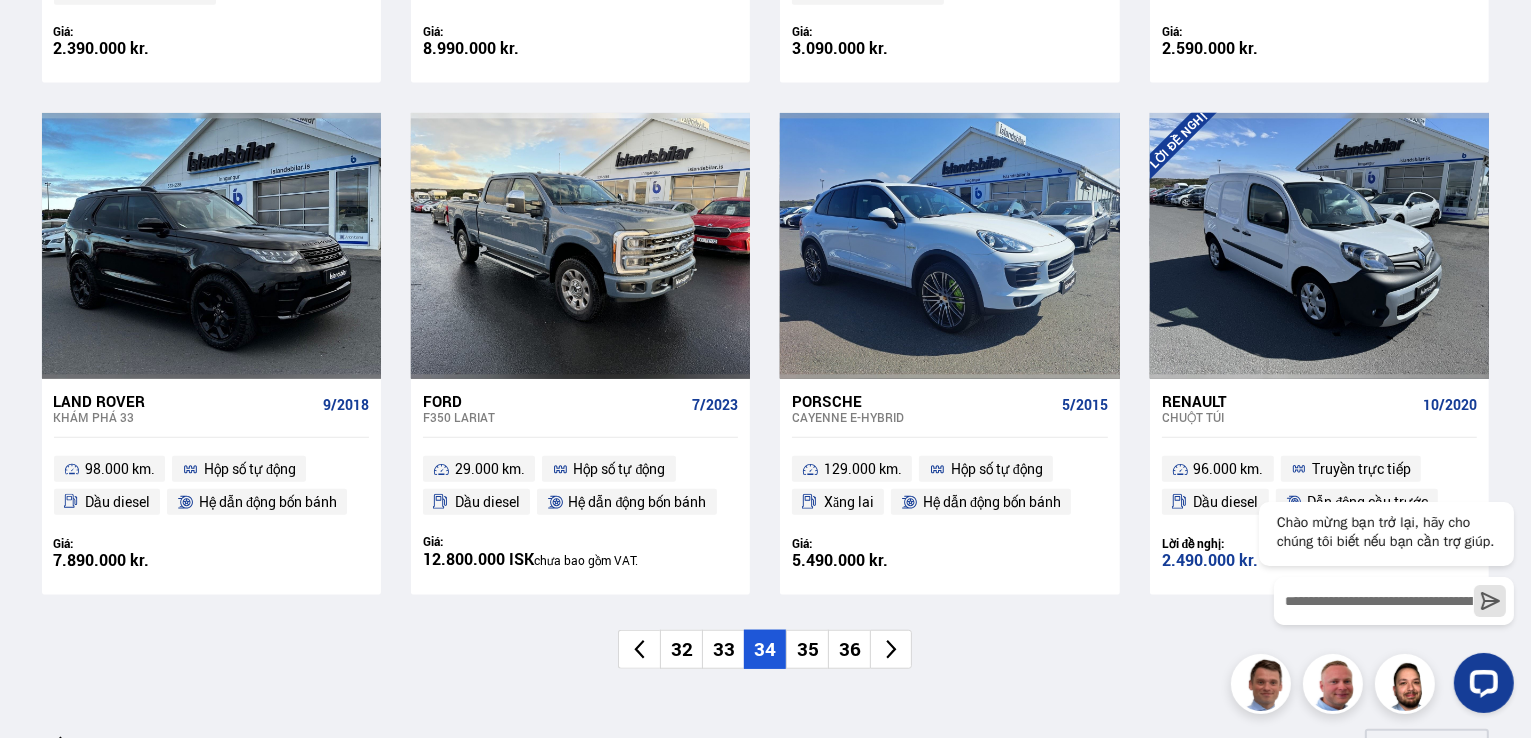 scroll, scrollTop: 1500, scrollLeft: 0, axis: vertical 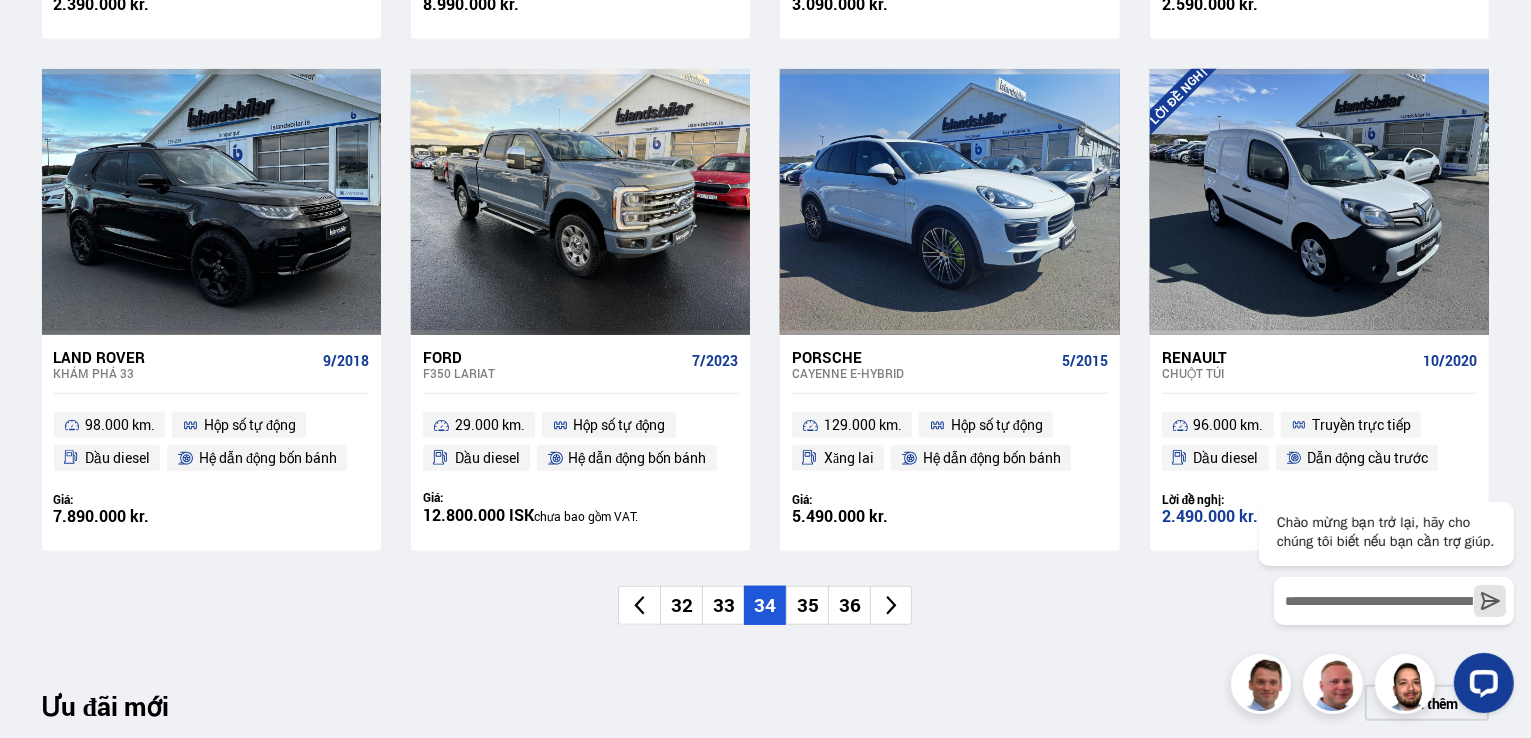 click on "35" at bounding box center [808, 605] 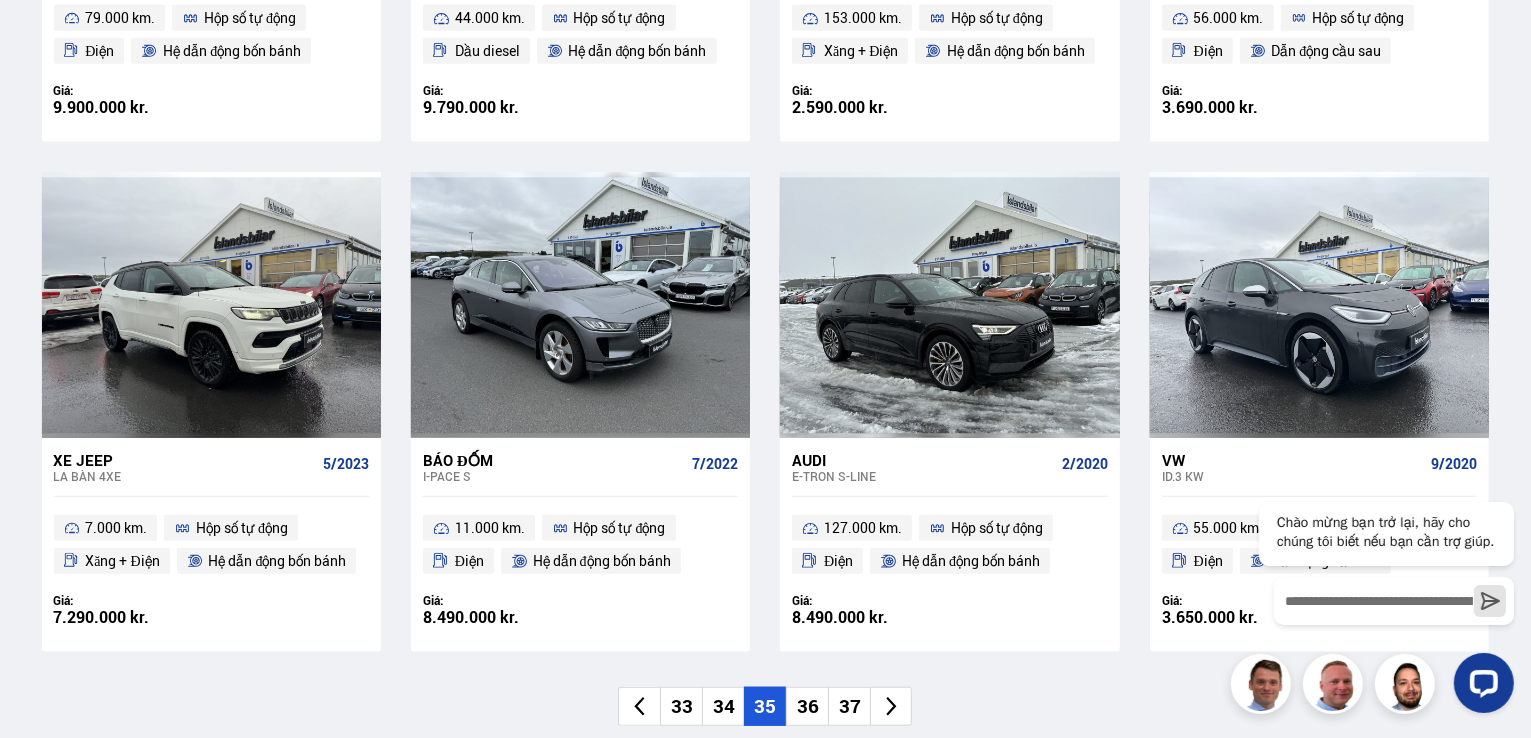 scroll, scrollTop: 1600, scrollLeft: 0, axis: vertical 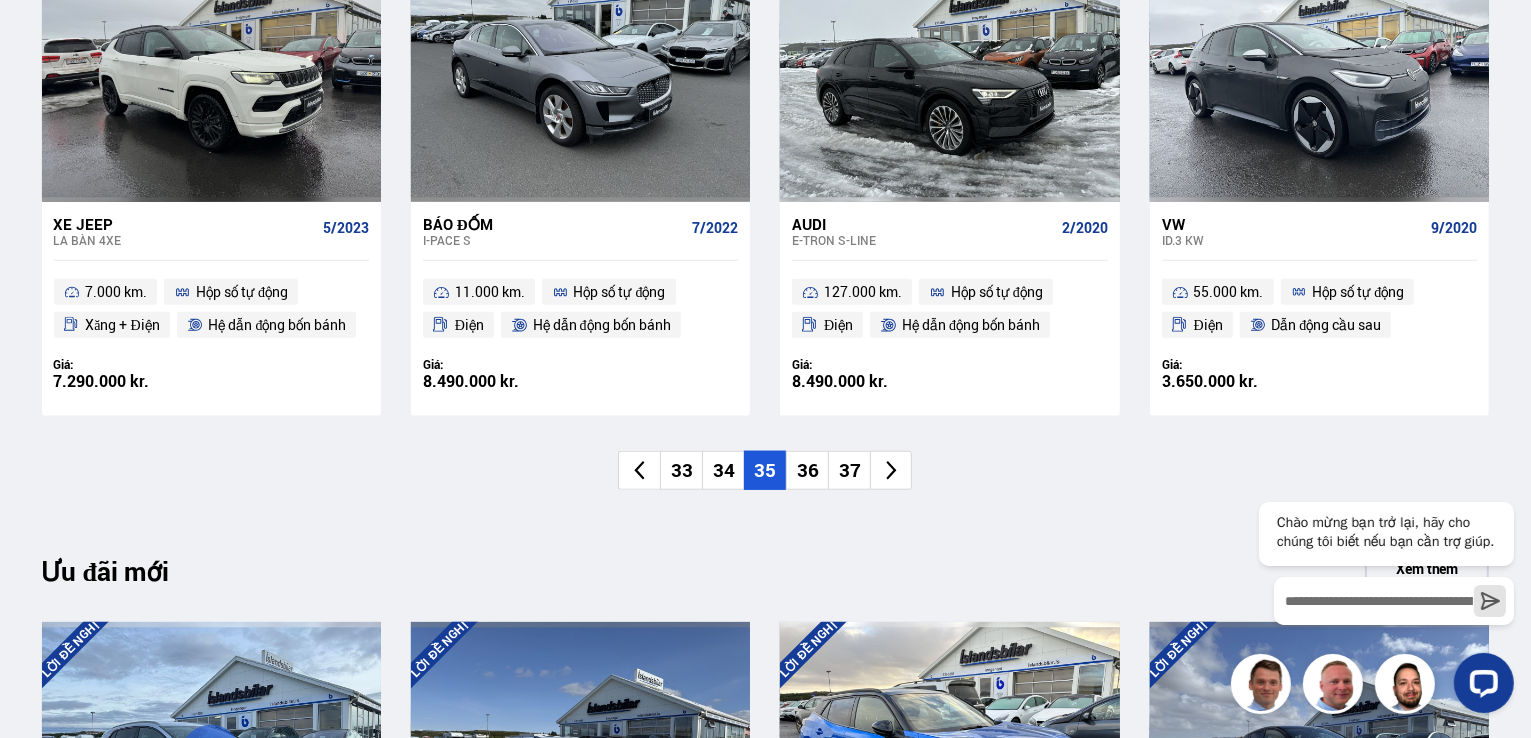 click on "36" at bounding box center (808, 470) 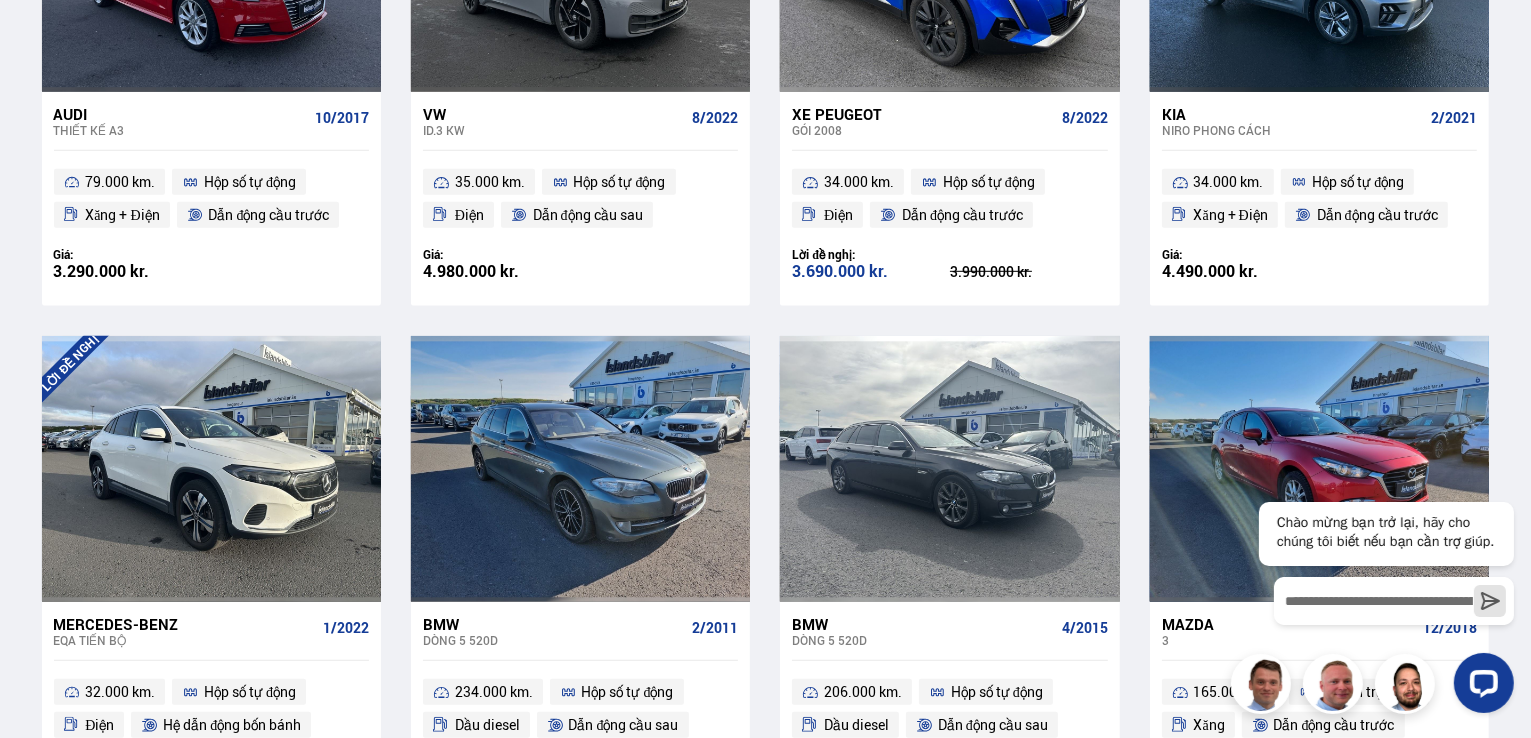 scroll, scrollTop: 1500, scrollLeft: 0, axis: vertical 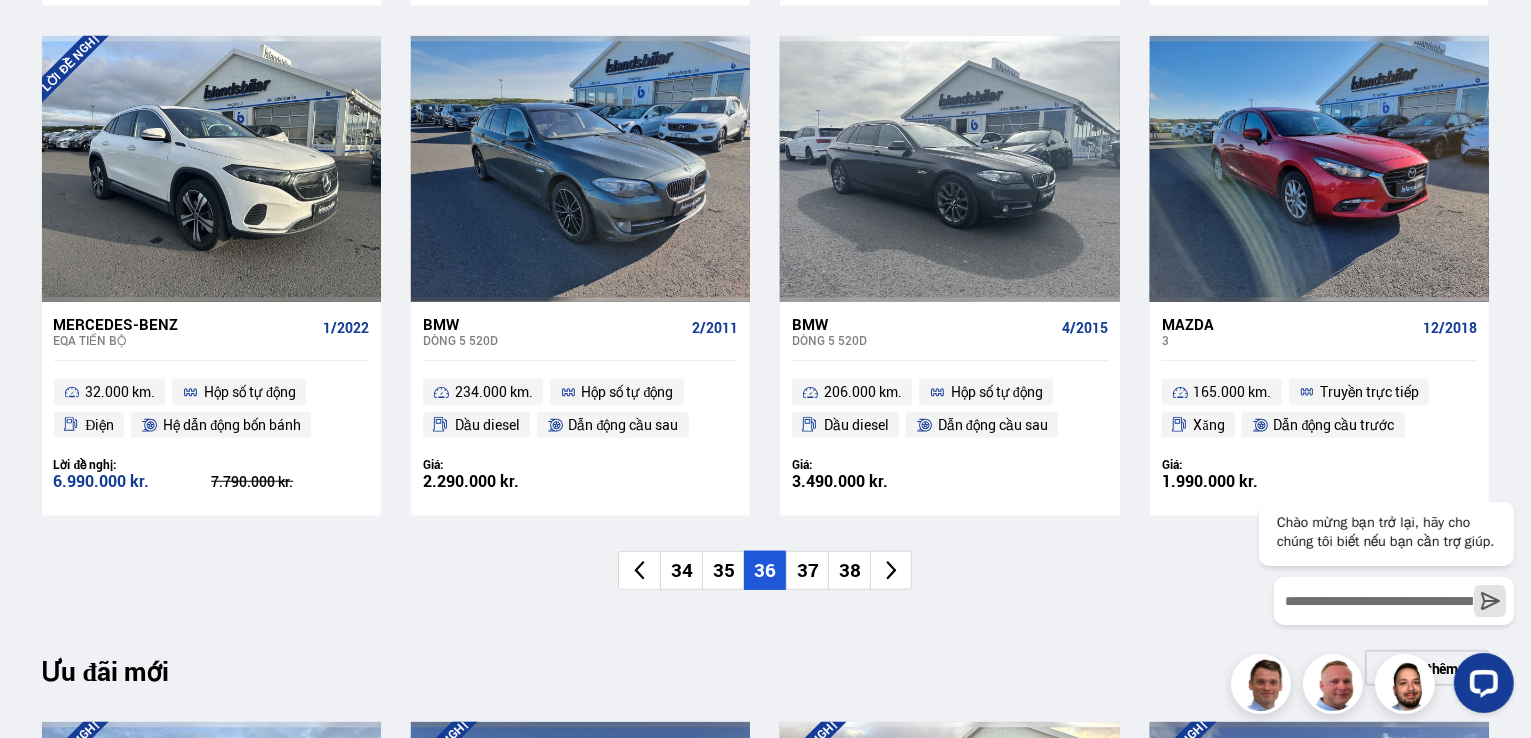 click on "37" at bounding box center (808, 570) 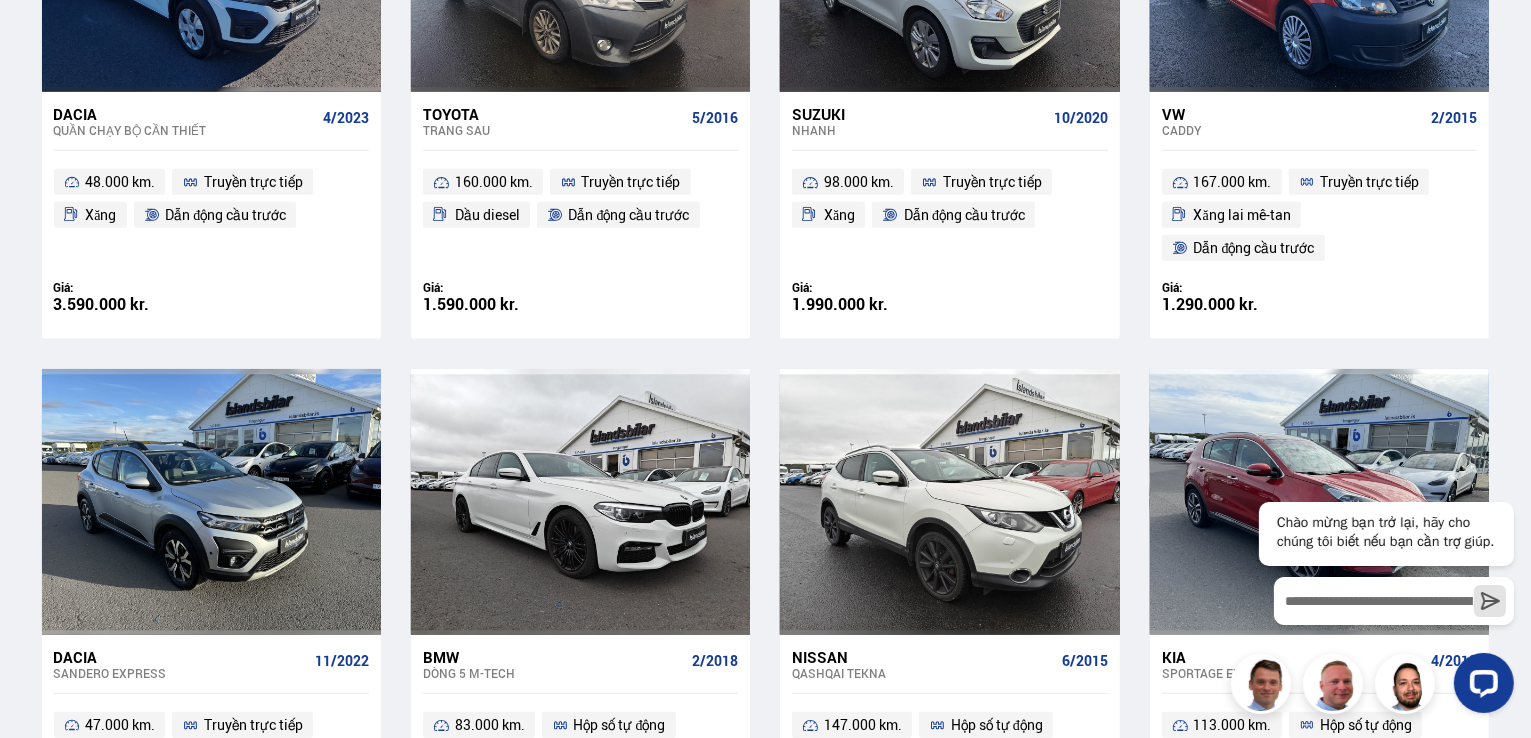 scroll, scrollTop: 1500, scrollLeft: 0, axis: vertical 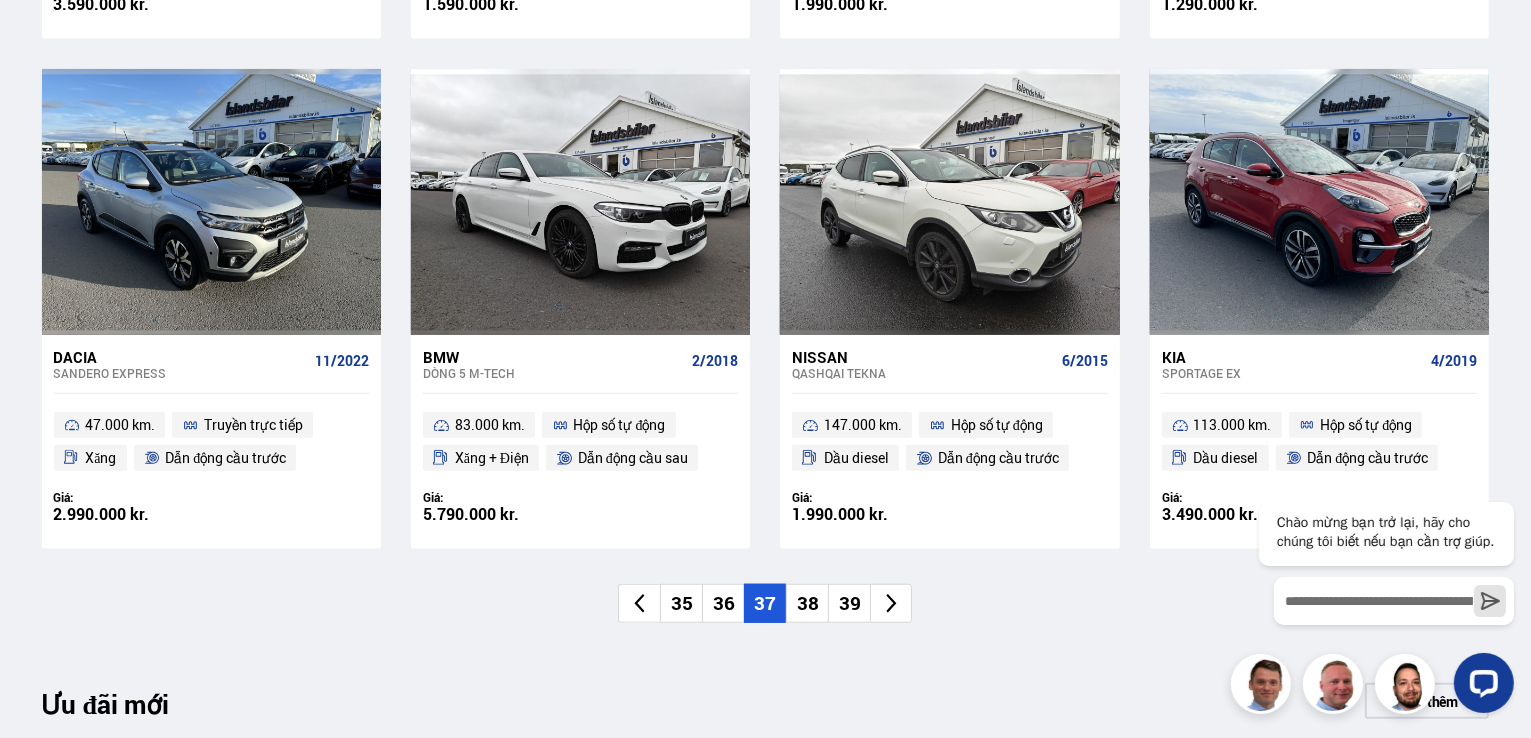 click on "38" at bounding box center [808, 603] 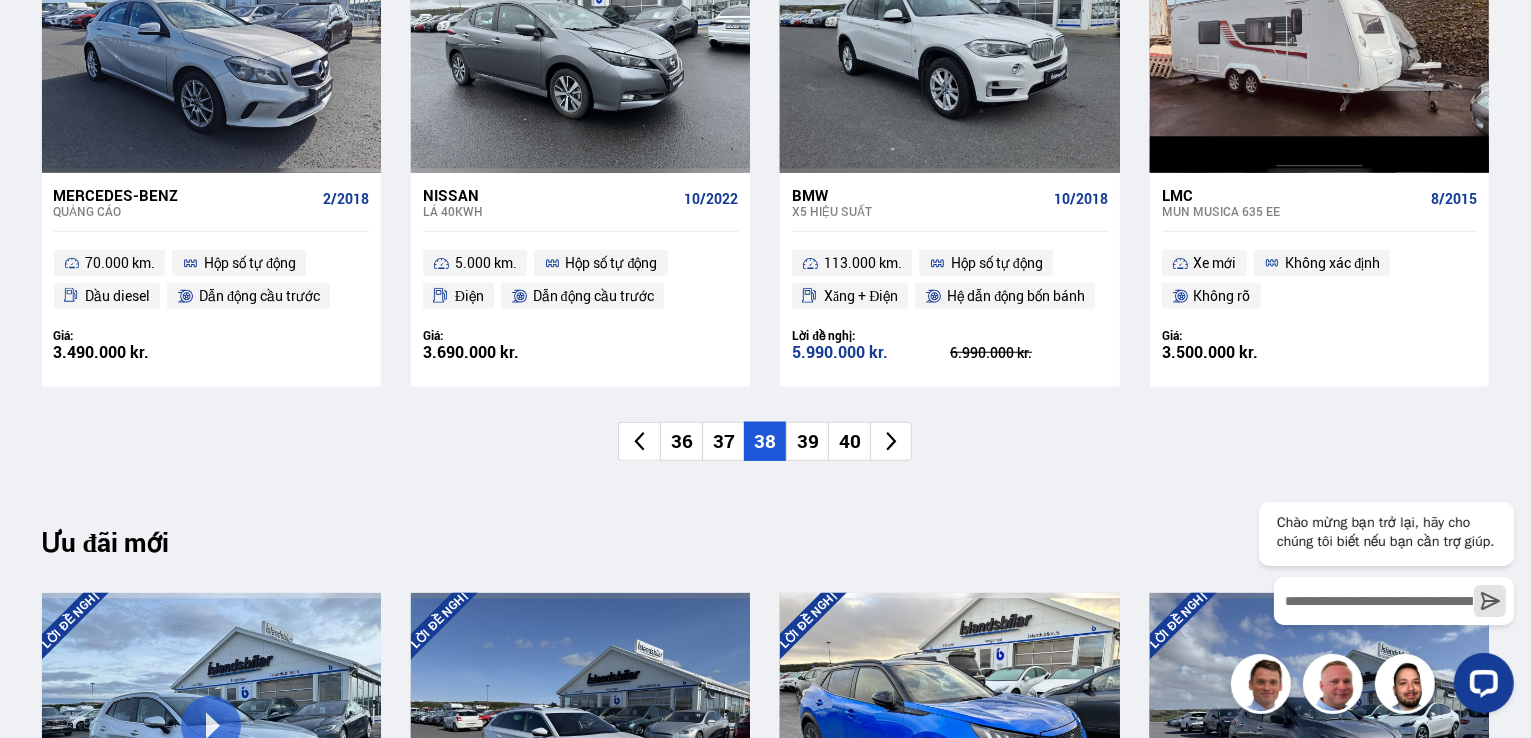 scroll, scrollTop: 1800, scrollLeft: 0, axis: vertical 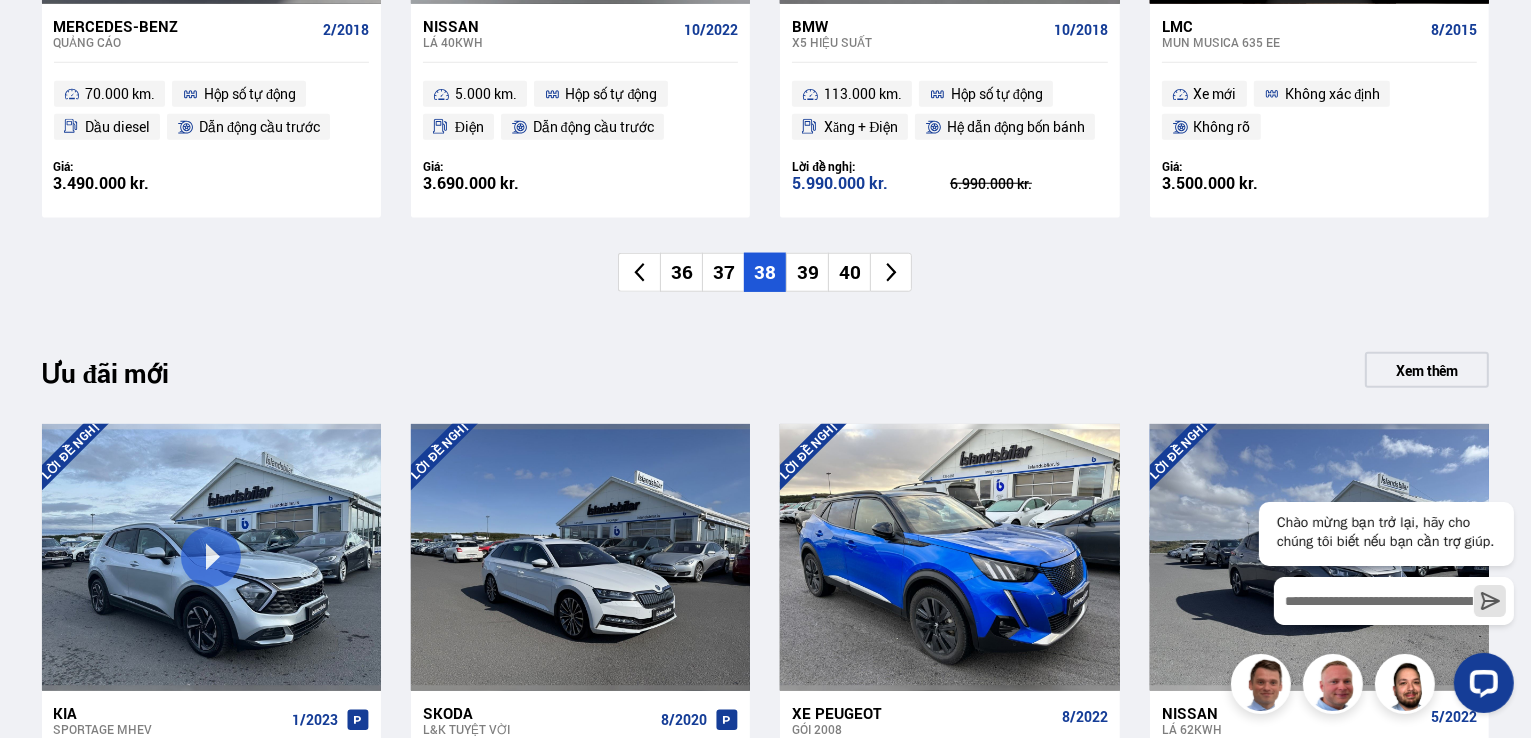 click on "39" at bounding box center (808, 272) 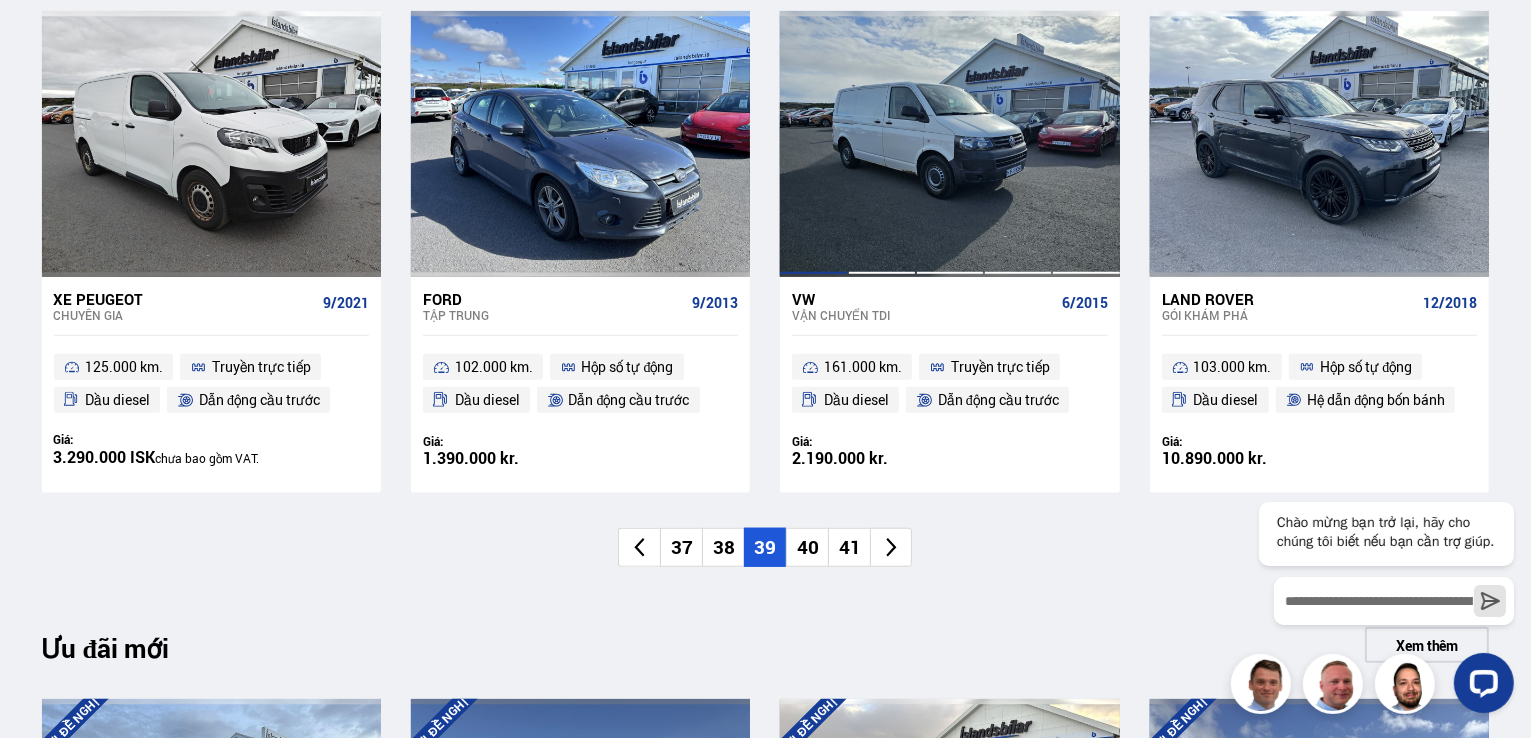scroll, scrollTop: 1700, scrollLeft: 0, axis: vertical 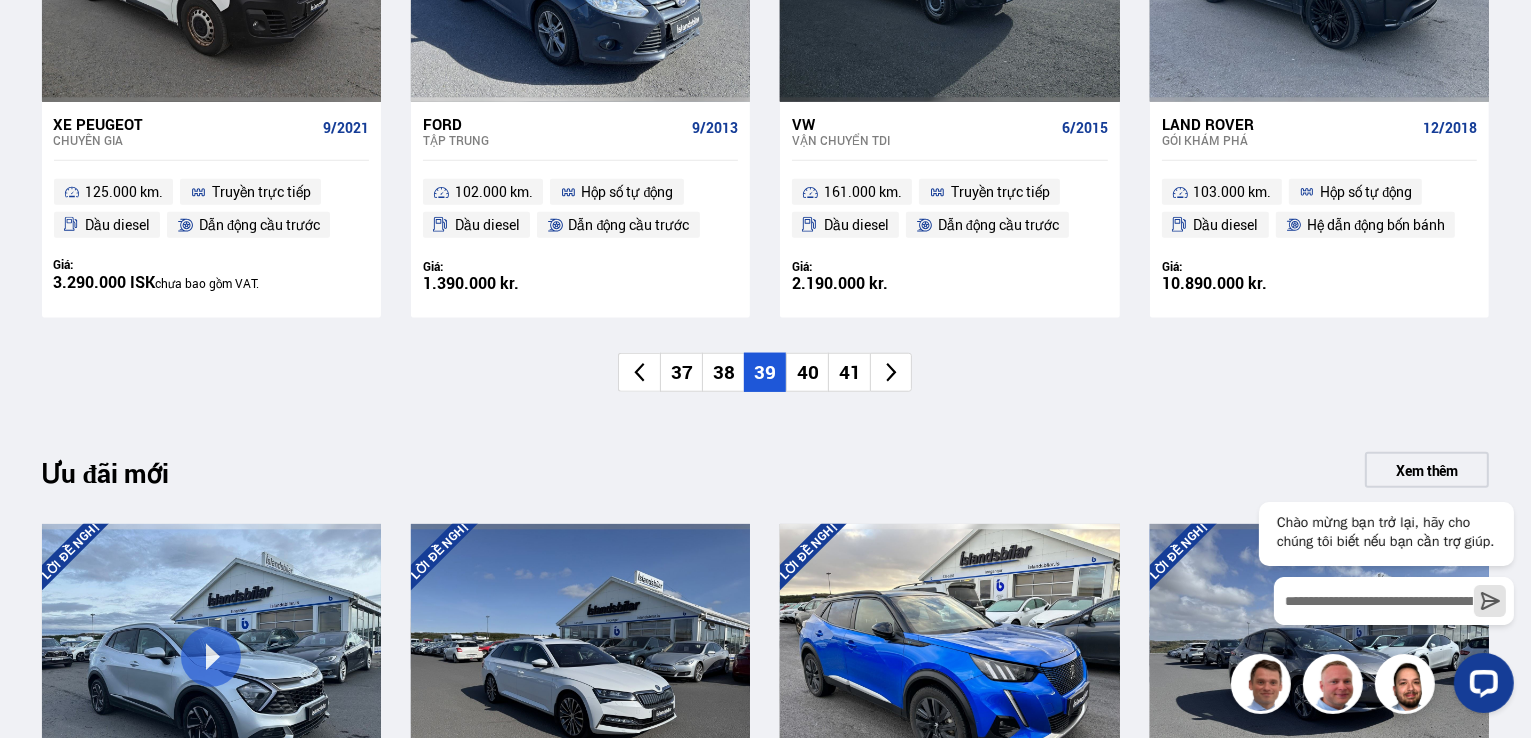 click on "40" at bounding box center (808, 372) 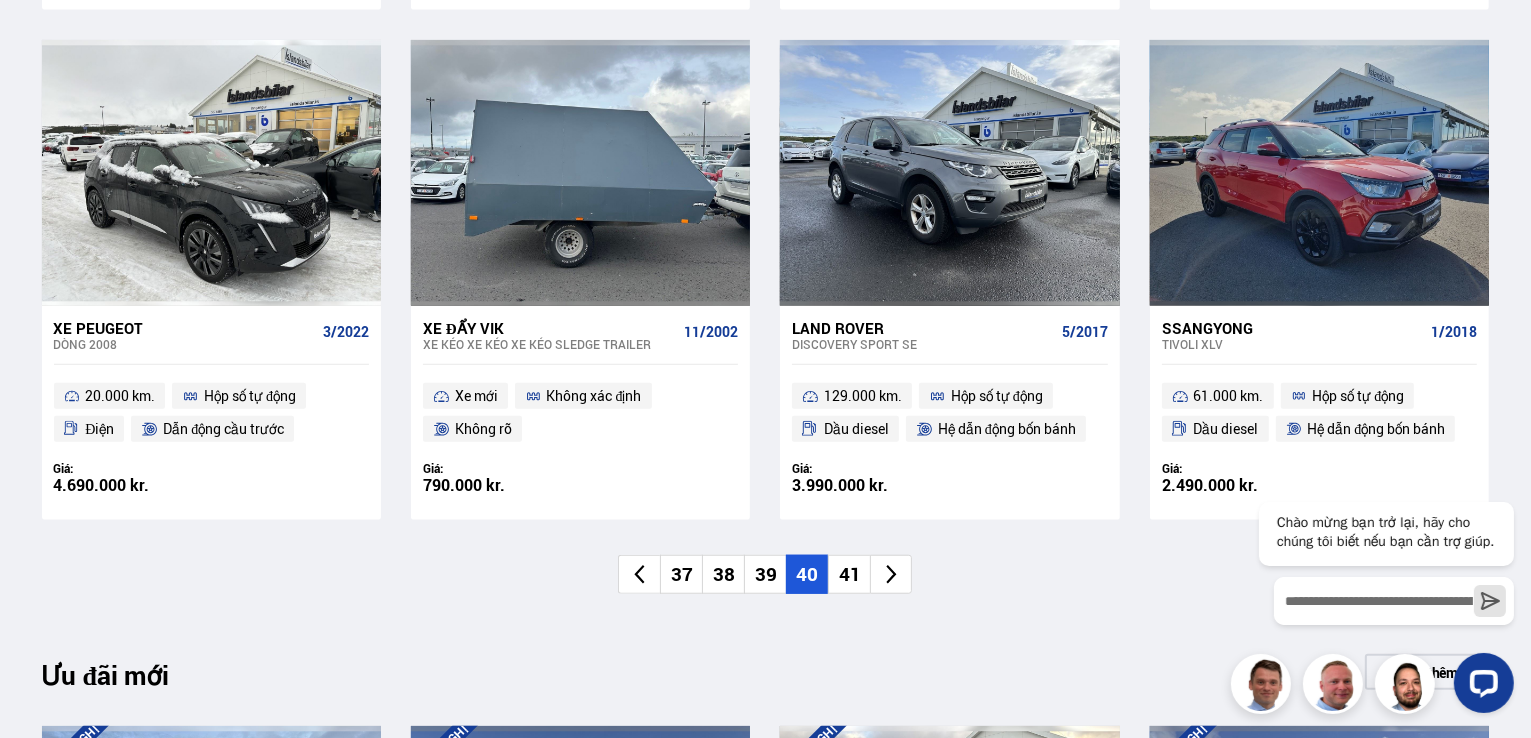 scroll, scrollTop: 1500, scrollLeft: 0, axis: vertical 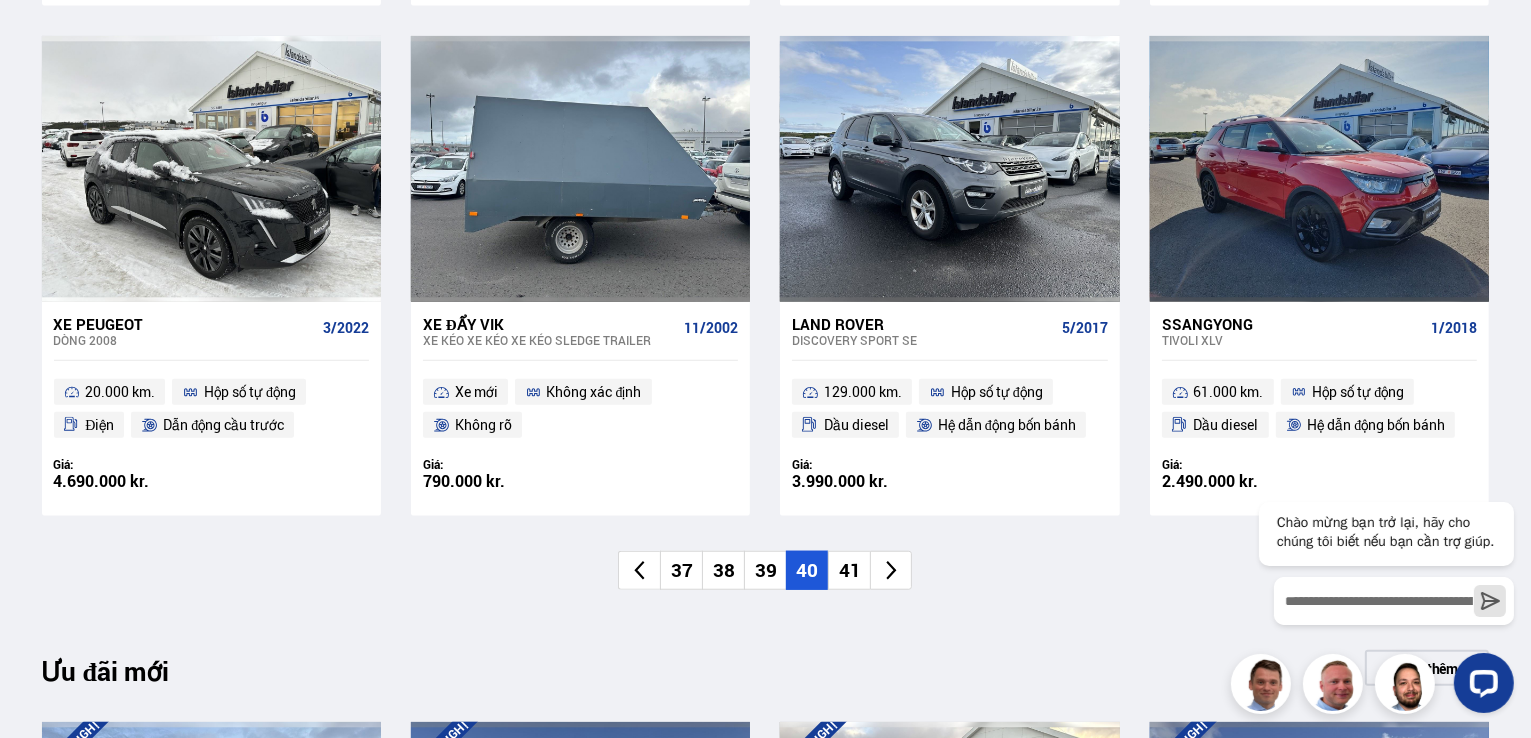 click on "41" at bounding box center [850, 570] 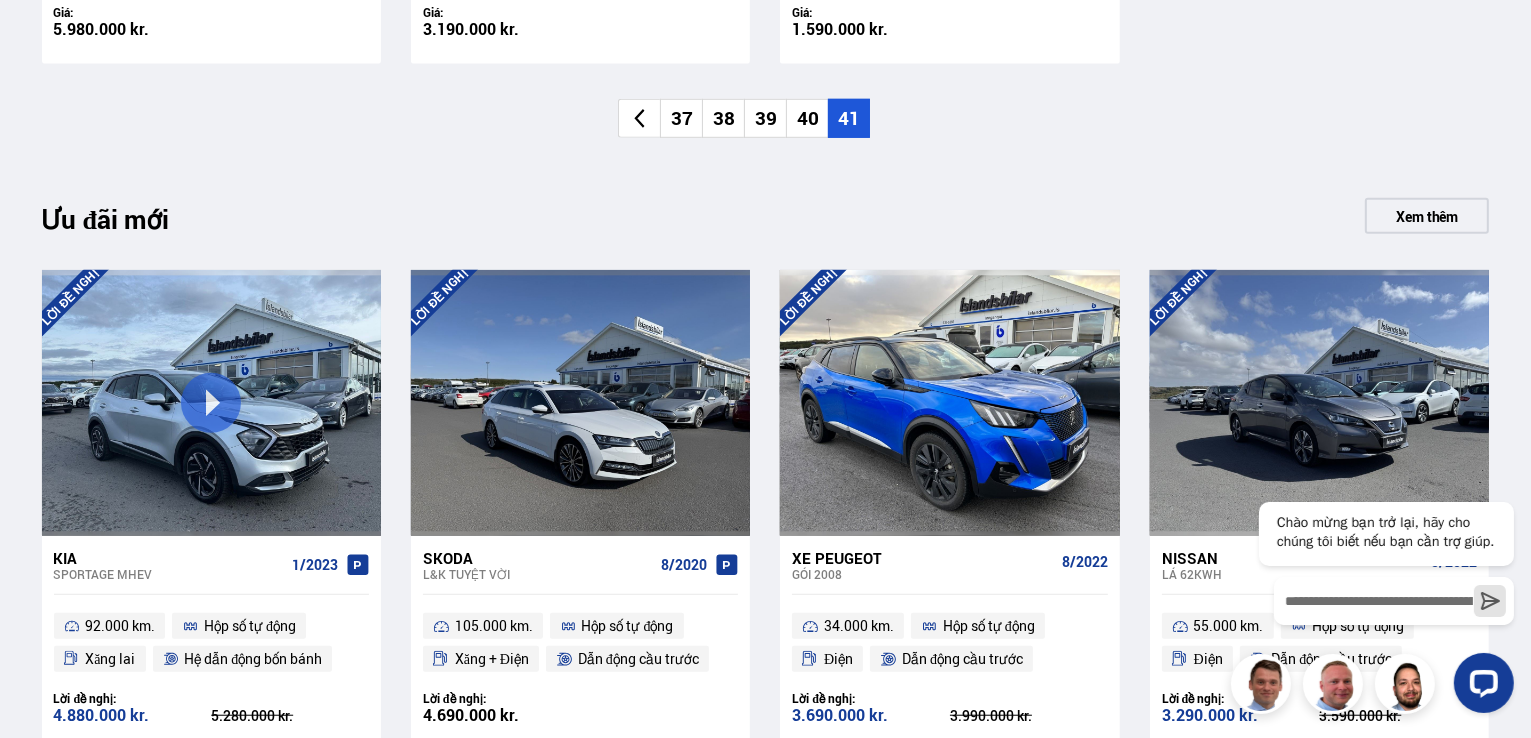scroll, scrollTop: 1600, scrollLeft: 0, axis: vertical 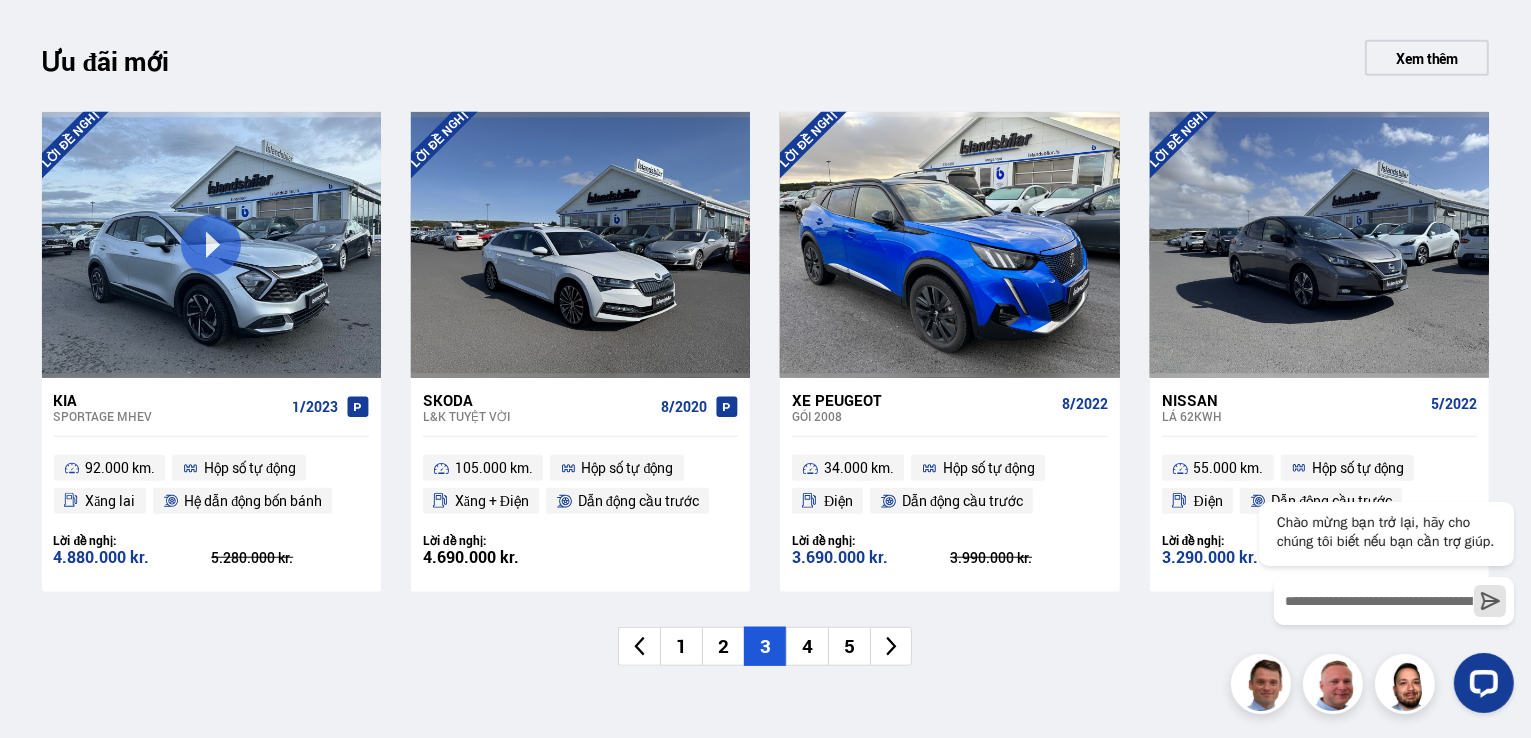 click on "4" at bounding box center [807, 646] 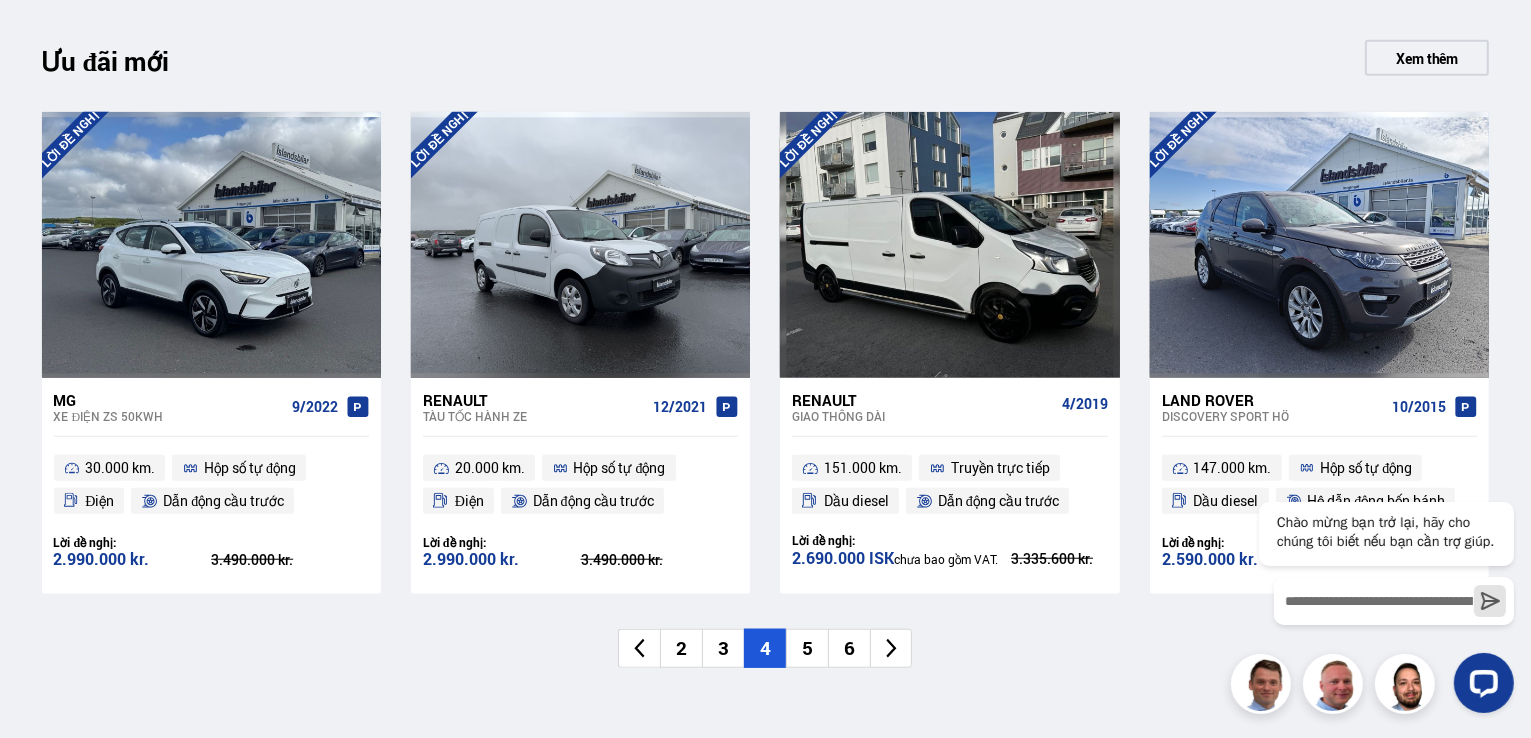 click on "5" at bounding box center (807, 648) 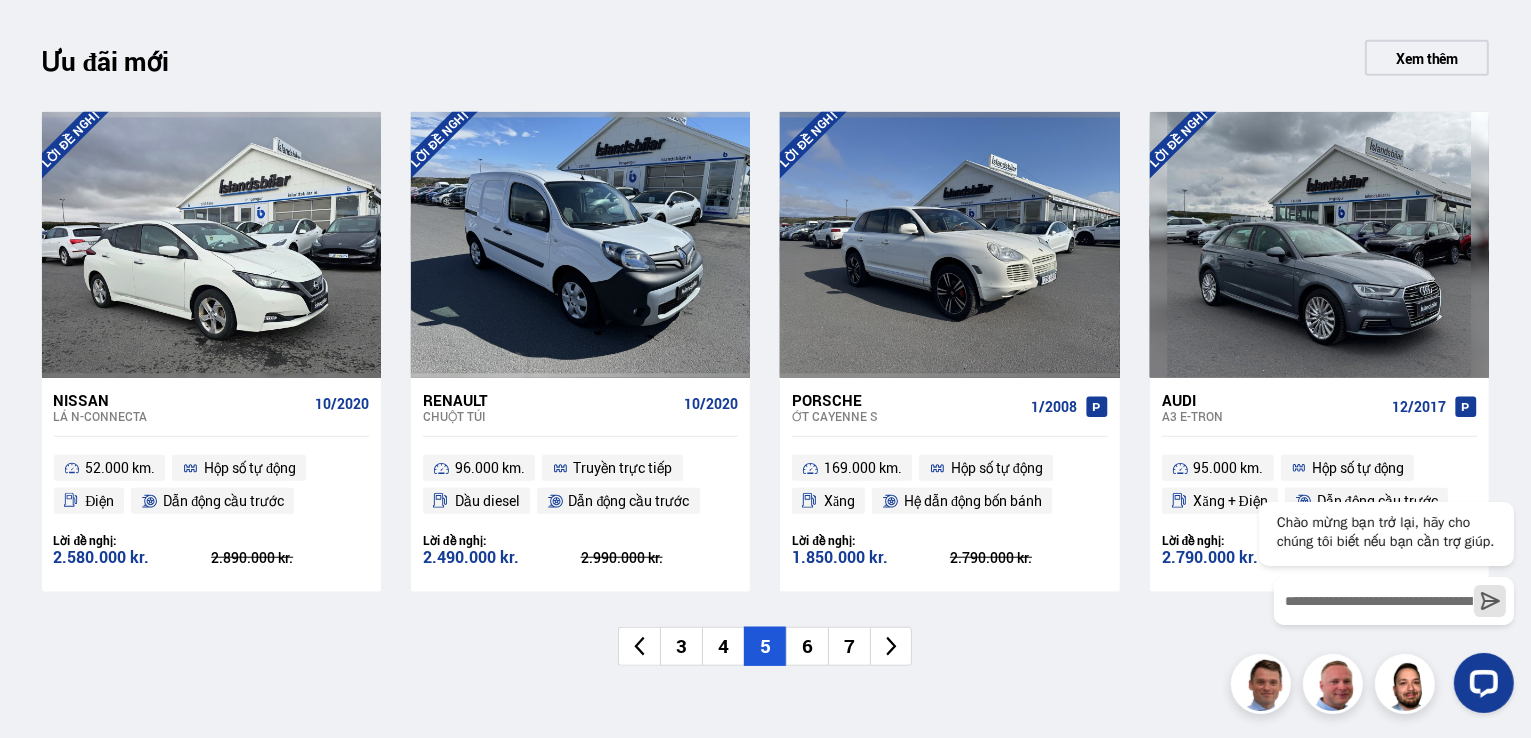 click on "6" at bounding box center (807, 646) 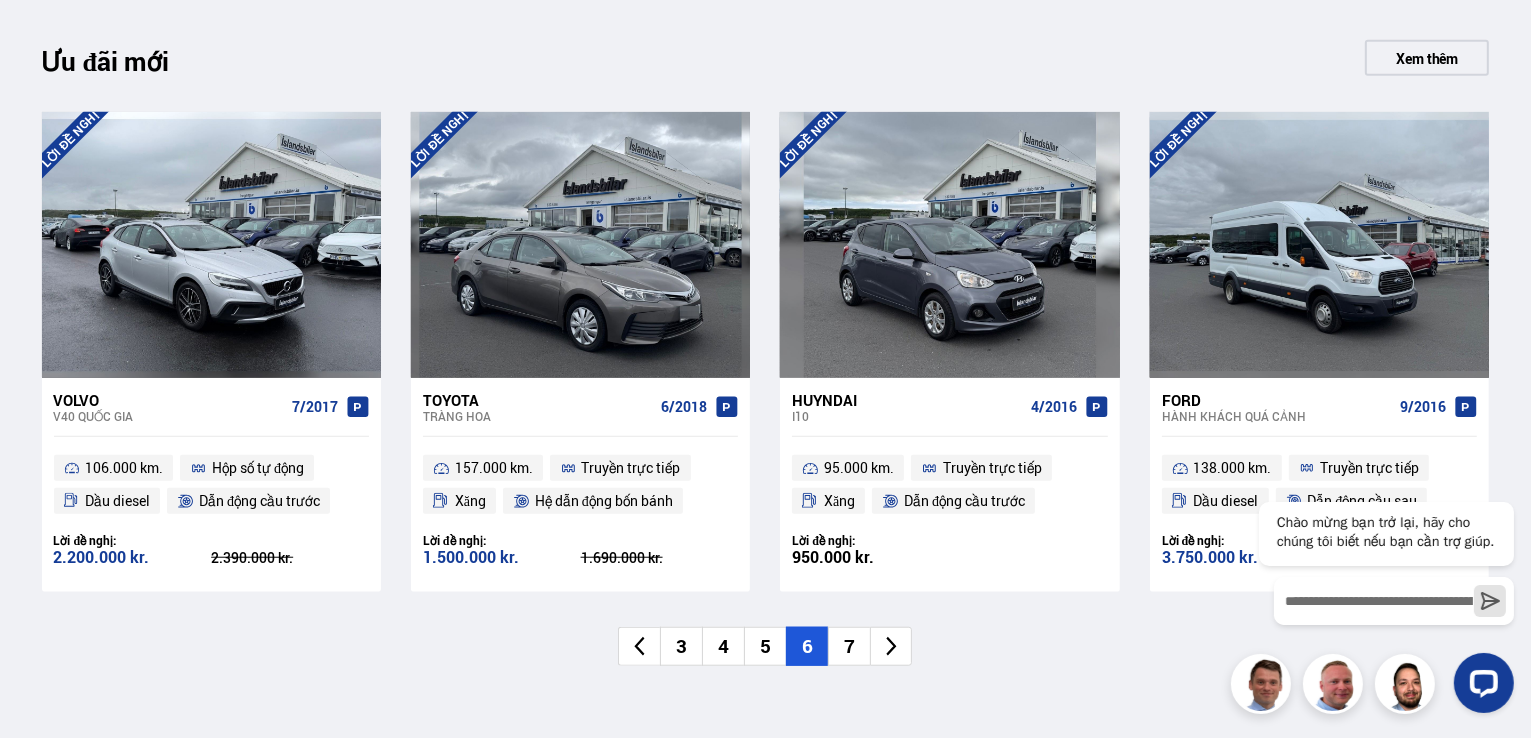 click on "7" at bounding box center (849, 646) 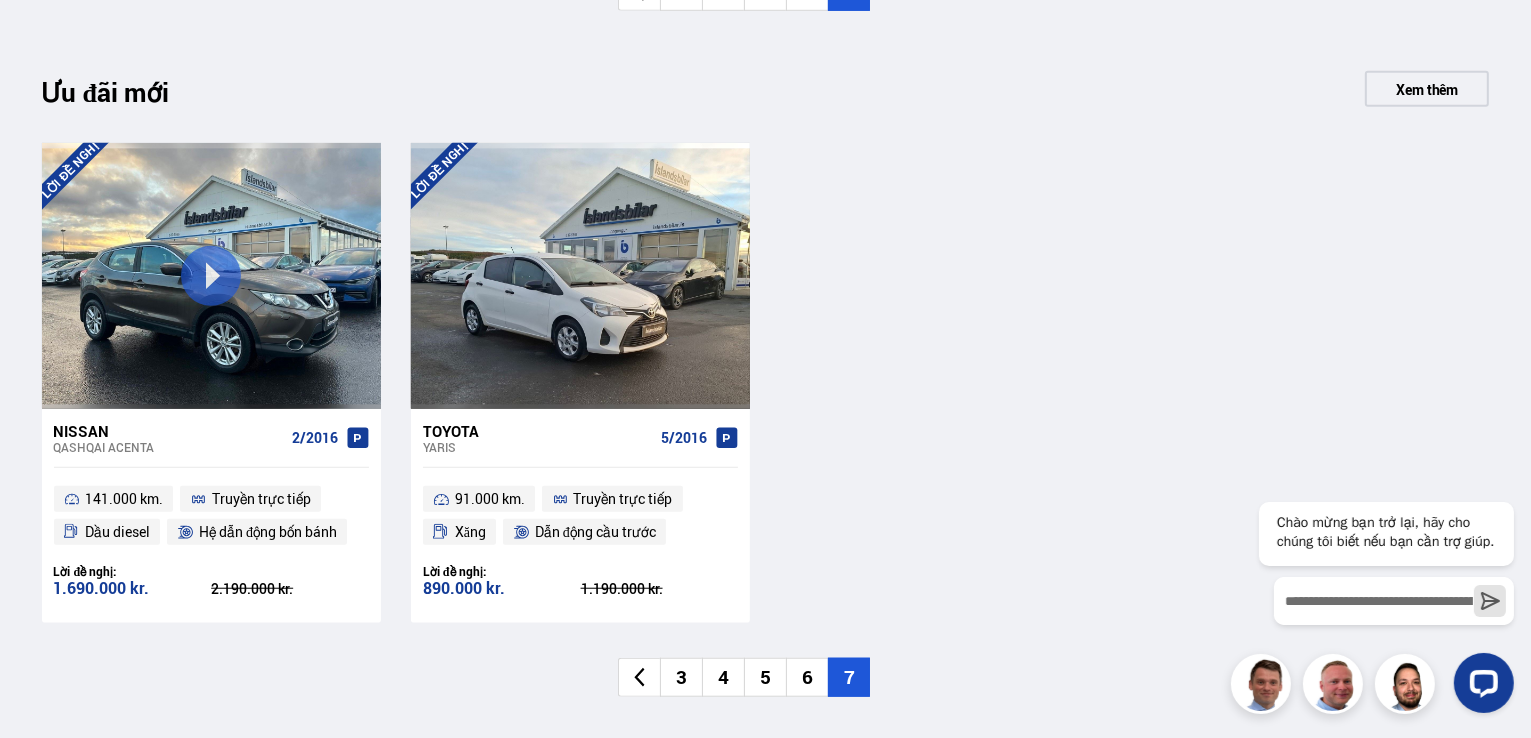 scroll, scrollTop: 1500, scrollLeft: 0, axis: vertical 